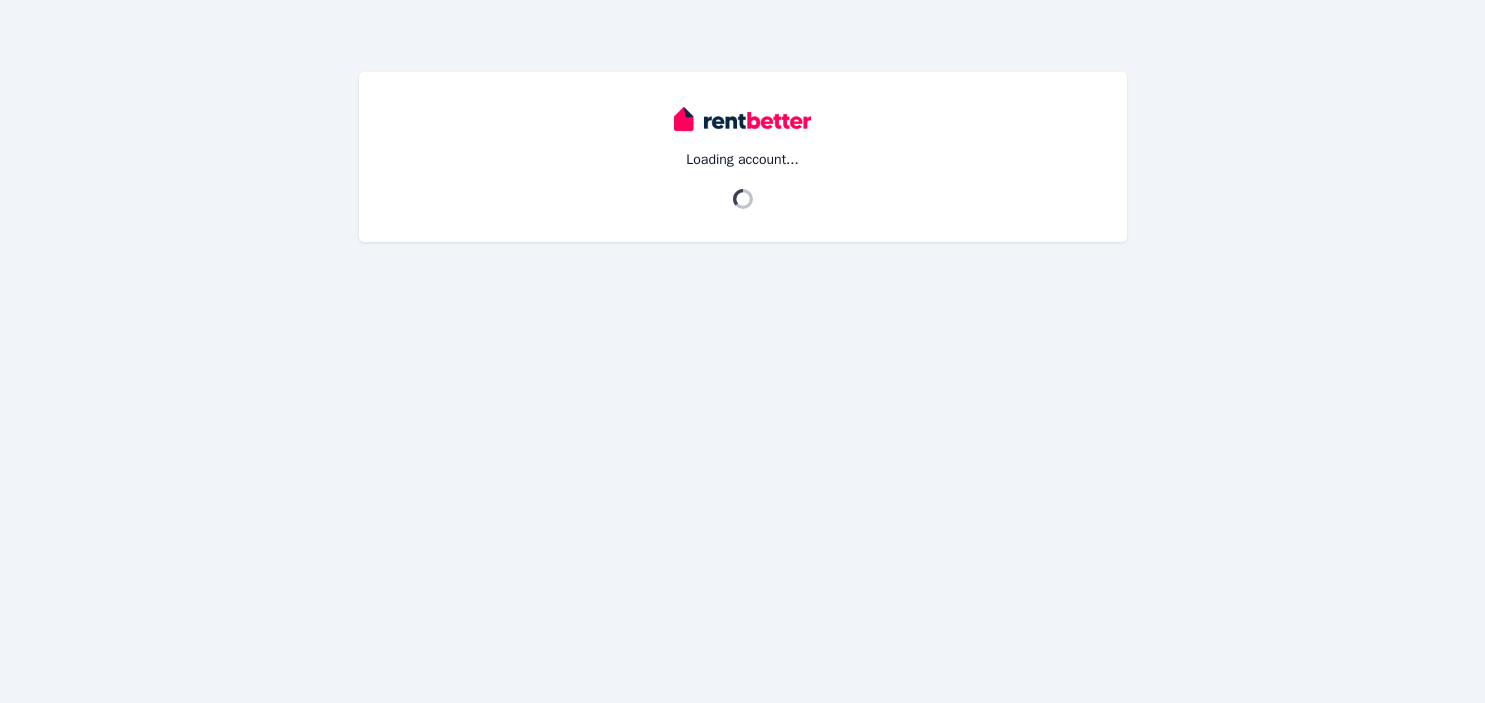 scroll, scrollTop: 0, scrollLeft: 0, axis: both 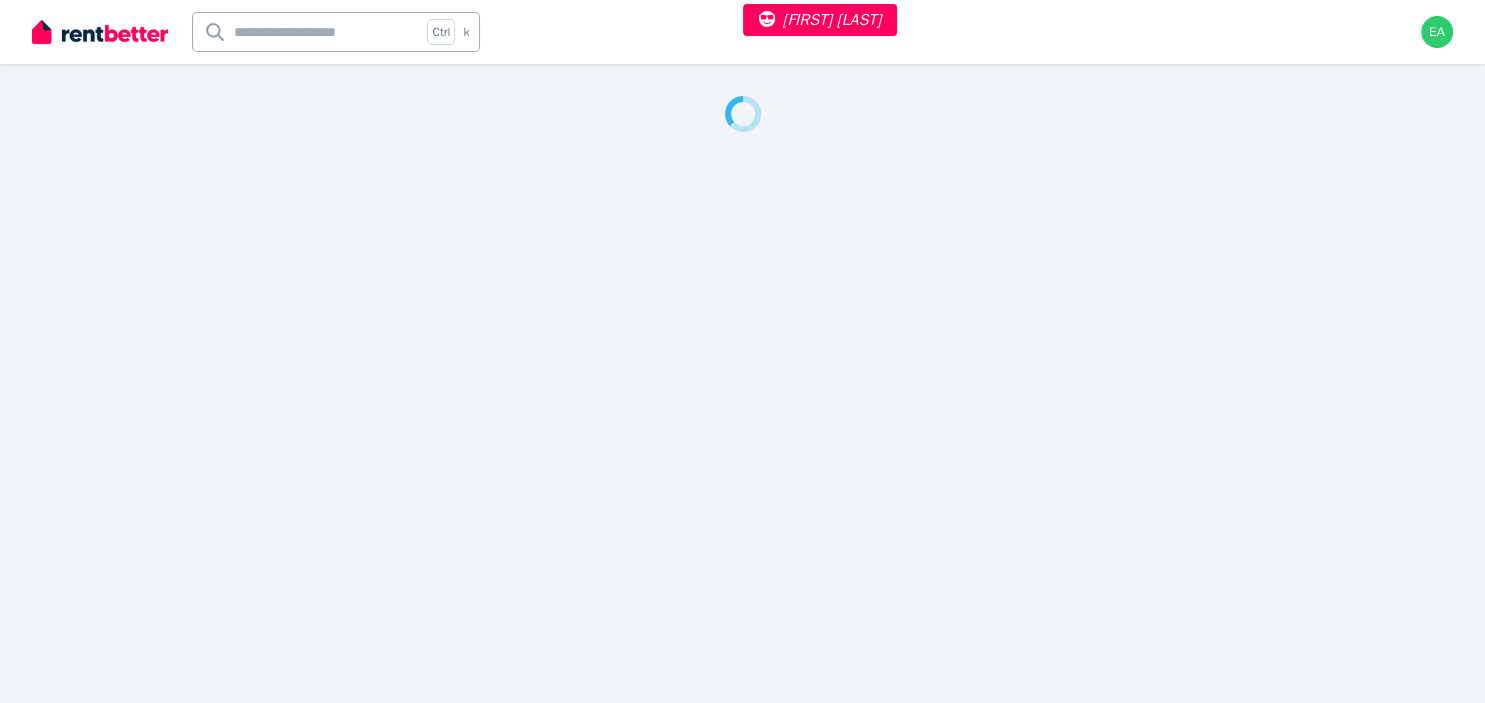 select on "**" 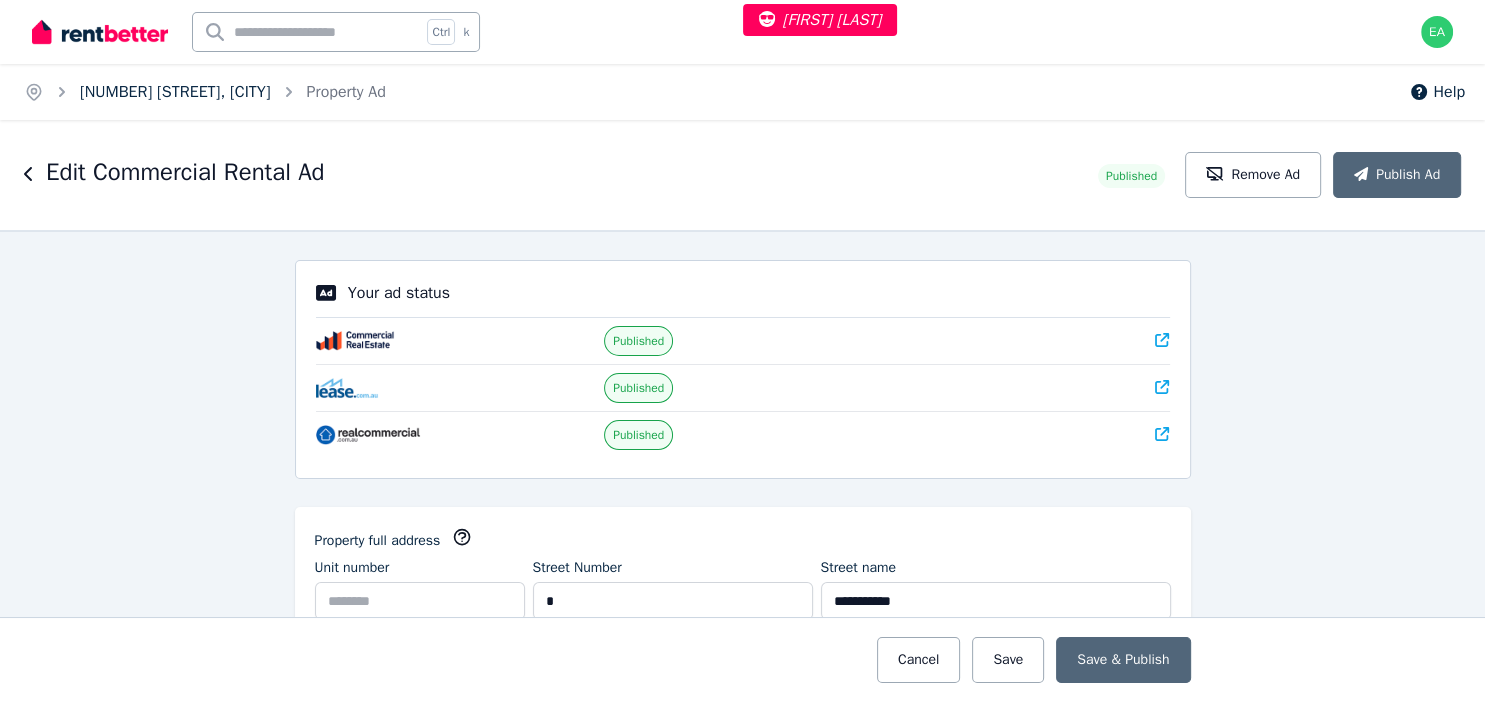 click on "4 John Street, Tanunda" at bounding box center (175, 92) 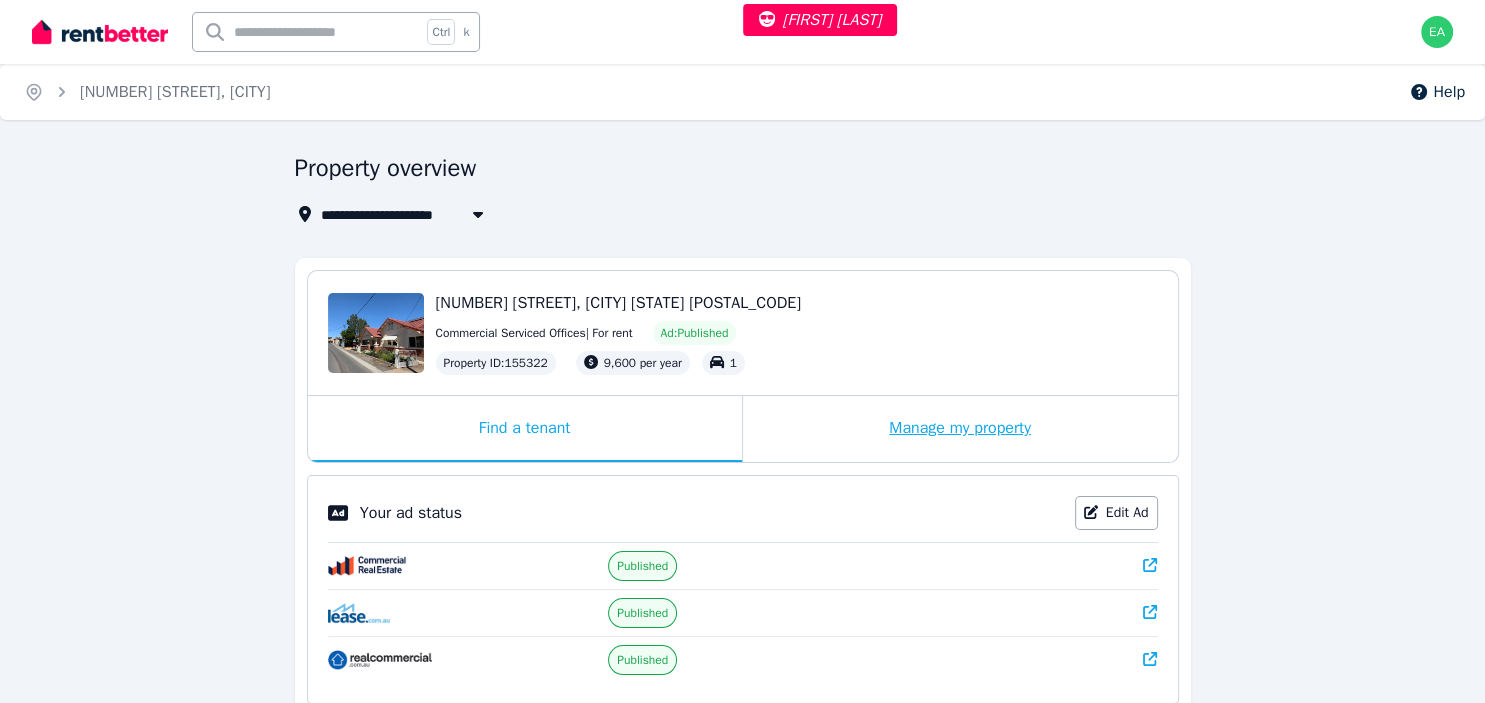 click on "Manage my property" at bounding box center (960, 429) 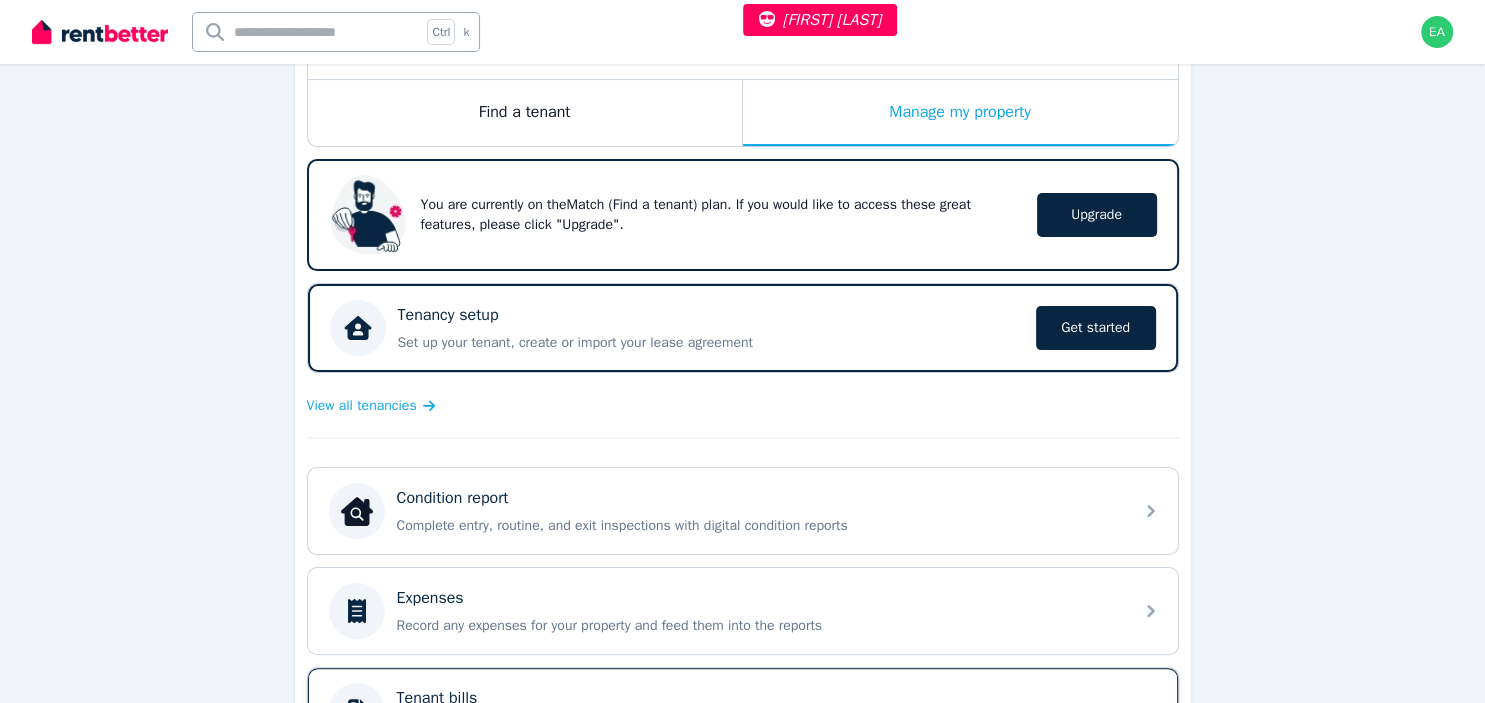 scroll, scrollTop: 528, scrollLeft: 0, axis: vertical 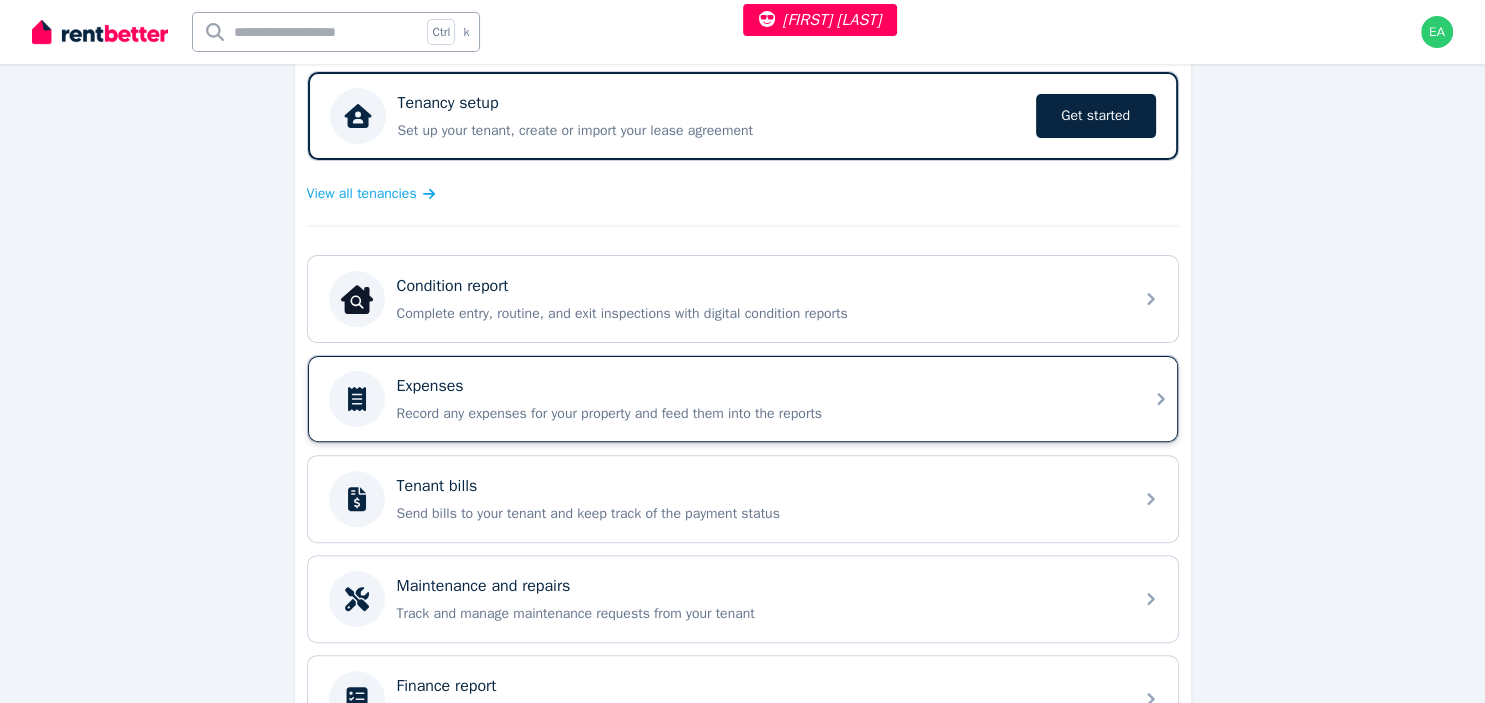 click on "Expenses" at bounding box center (759, 386) 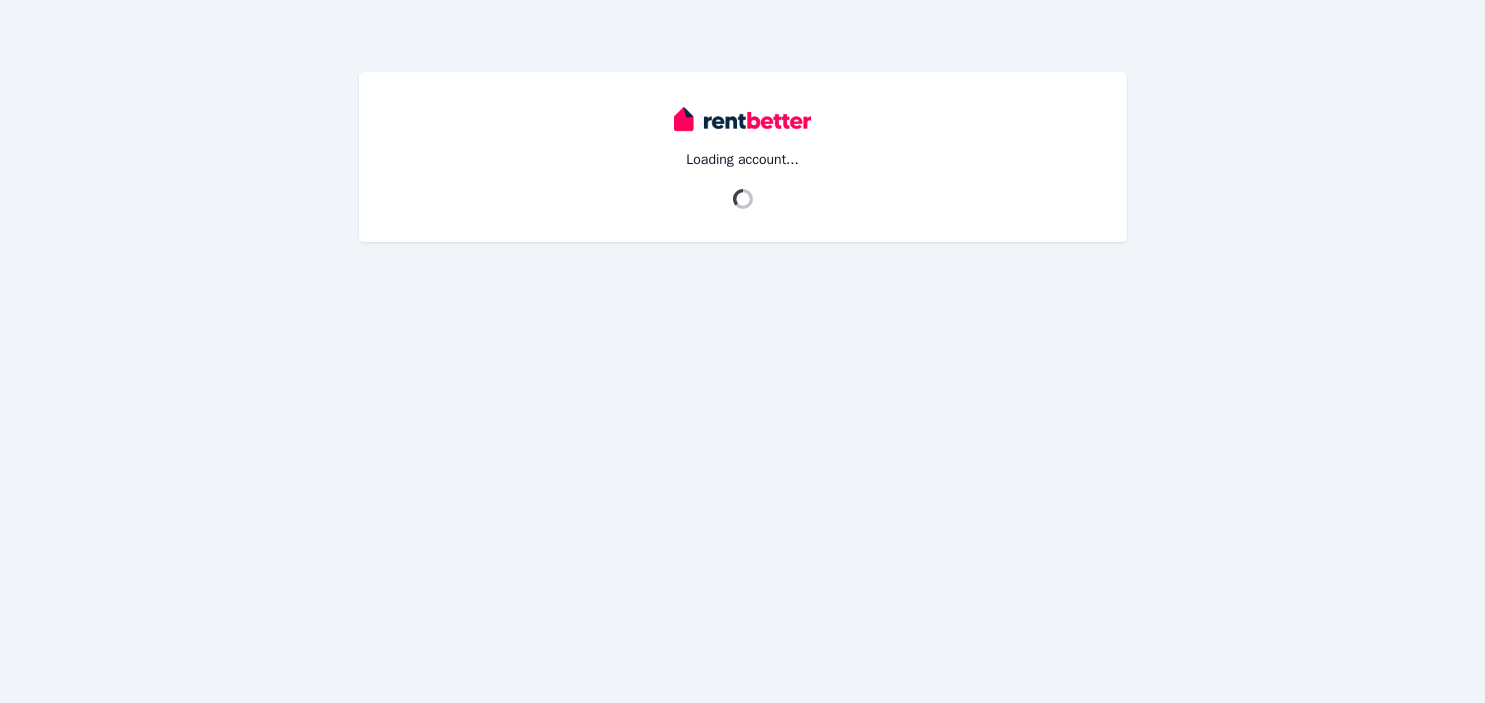 scroll, scrollTop: 0, scrollLeft: 0, axis: both 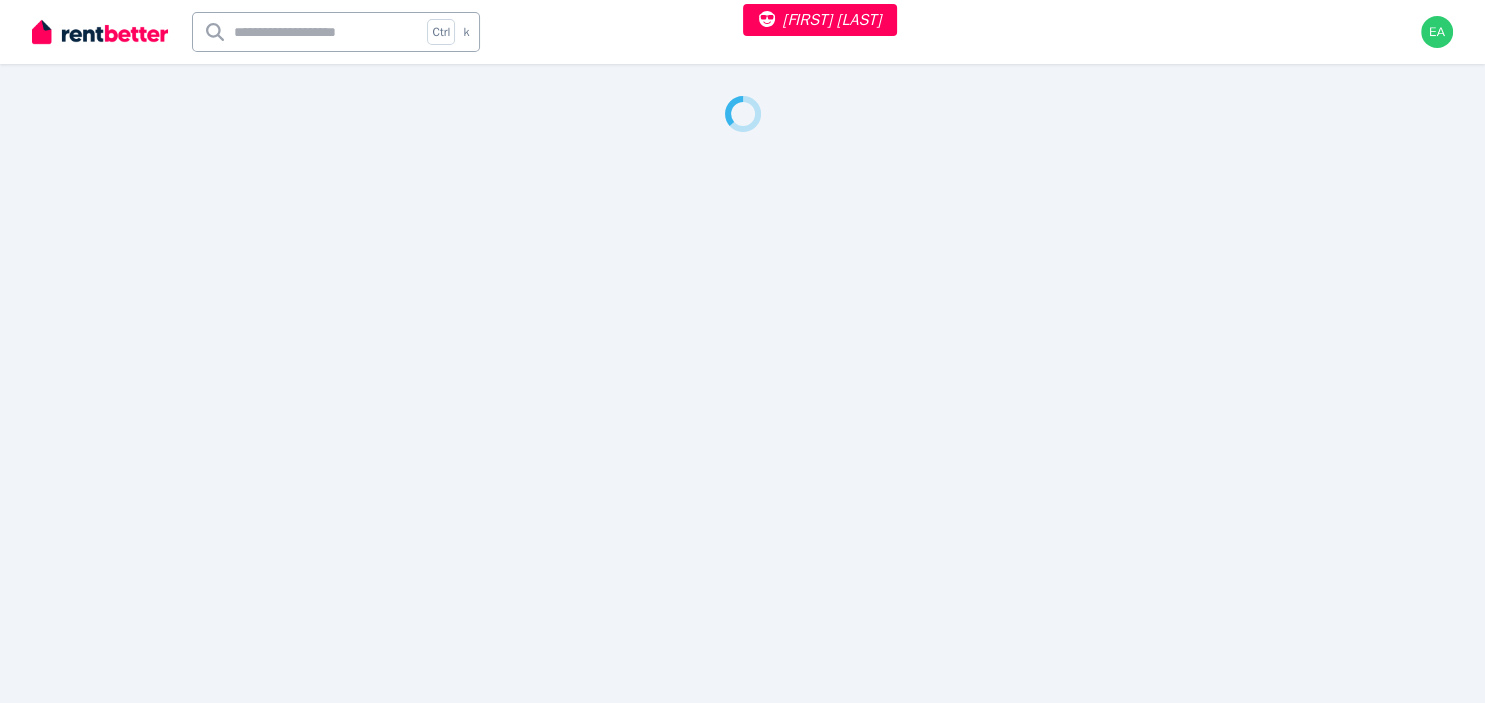 select on "***" 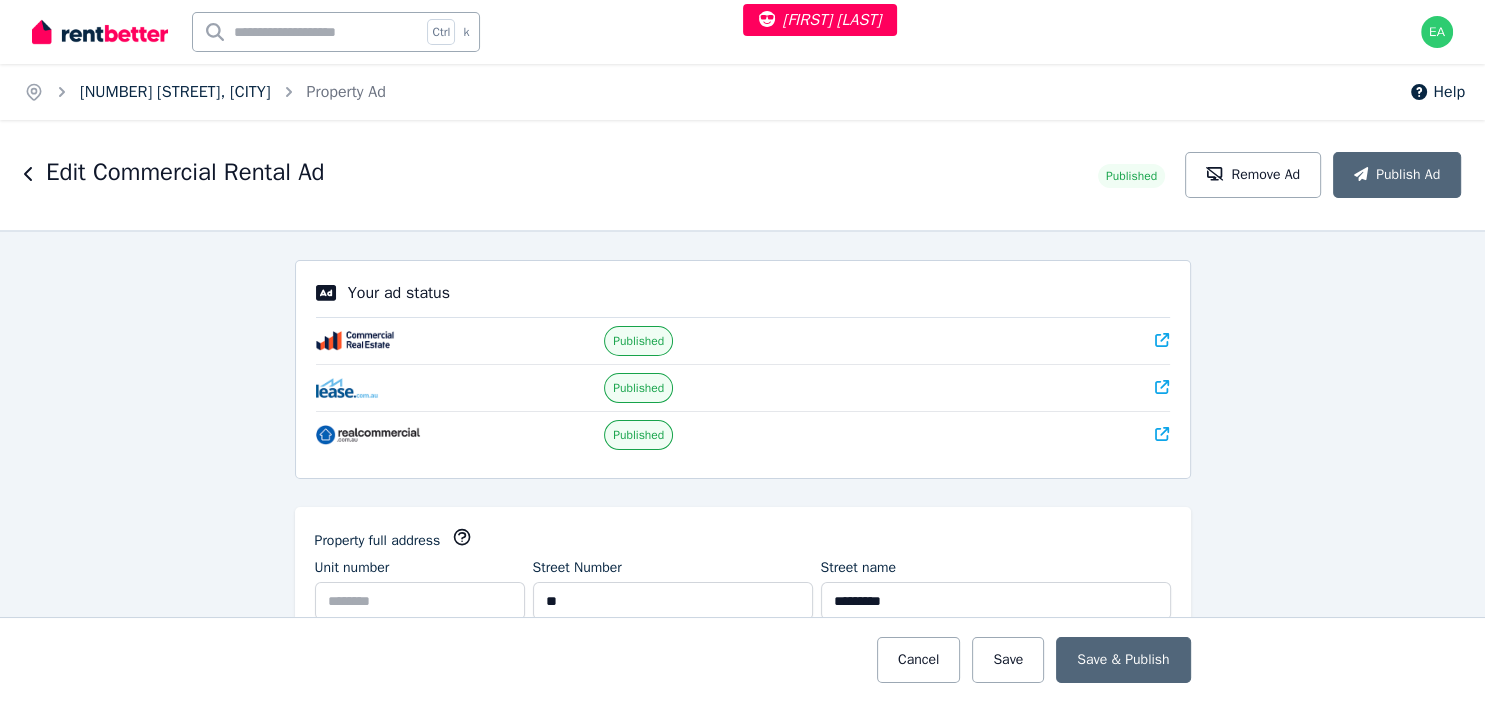 click on "17 Bolton St, Newcastle" at bounding box center [175, 92] 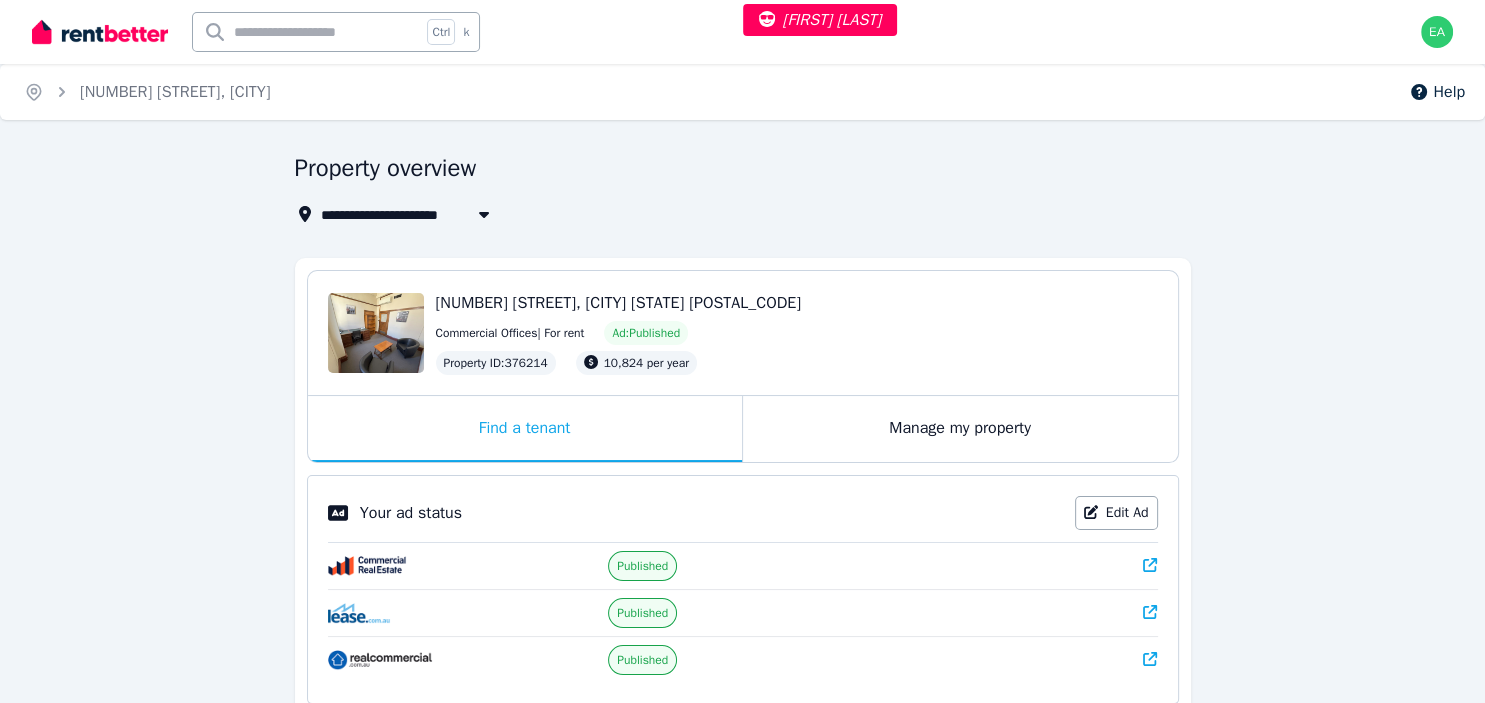 click on "Manage my property" at bounding box center [960, 429] 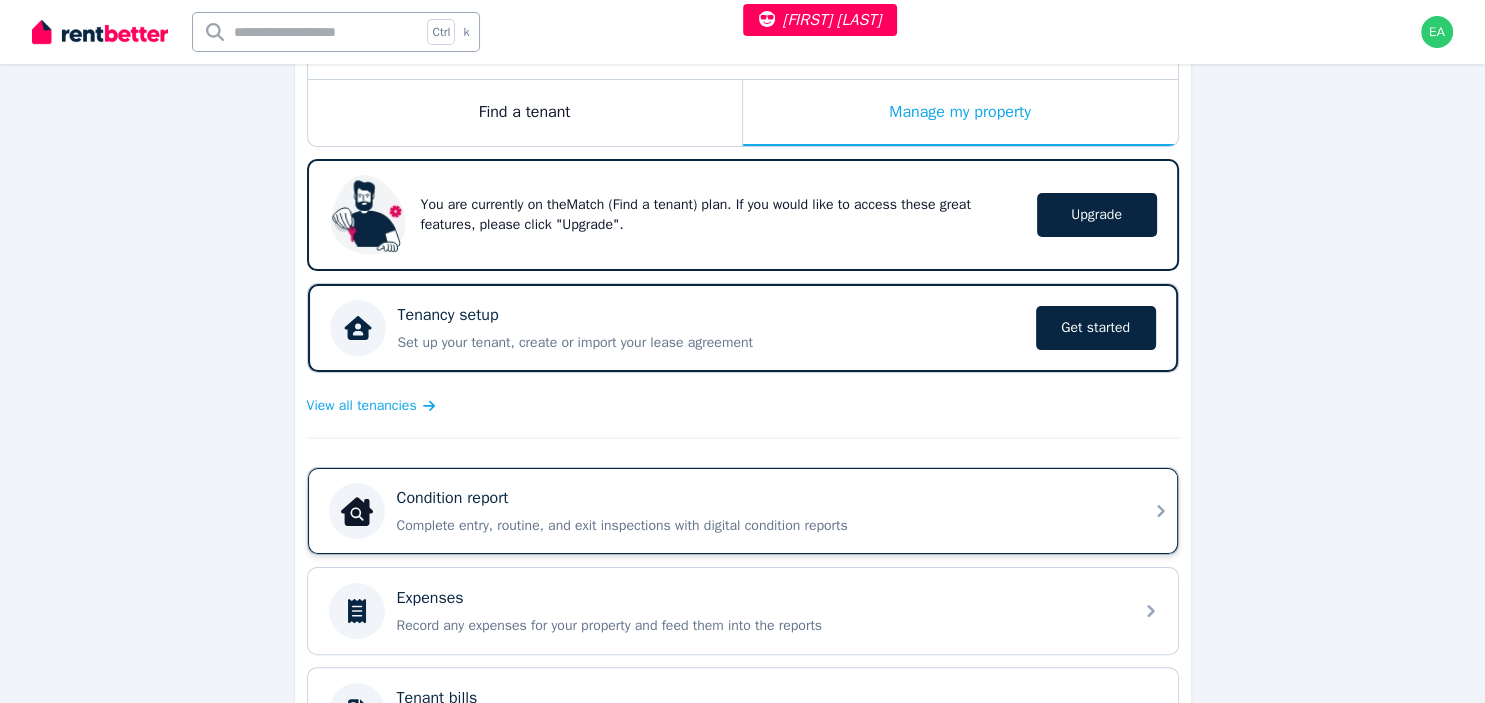 scroll, scrollTop: 422, scrollLeft: 0, axis: vertical 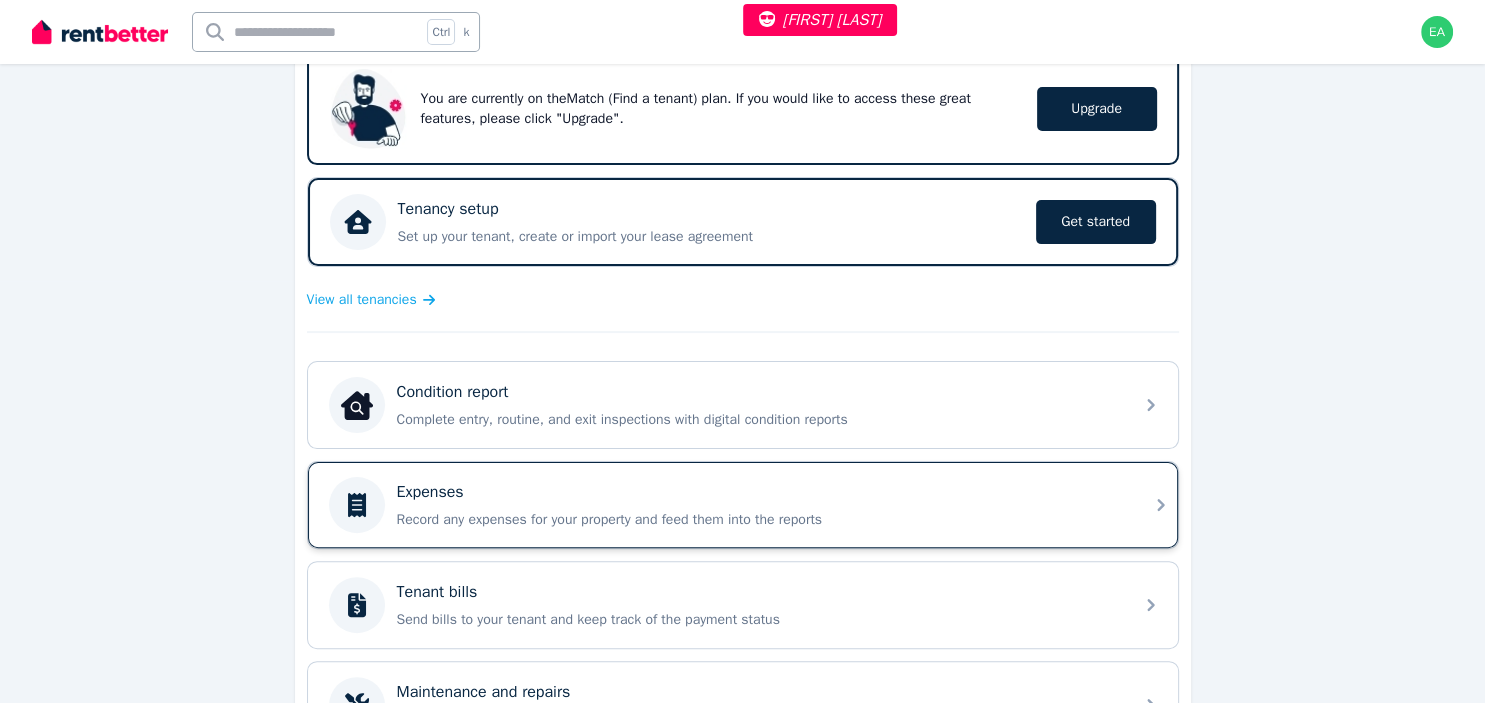 click on "Expenses Record any expenses for your property and feed them into the reports" at bounding box center (759, 505) 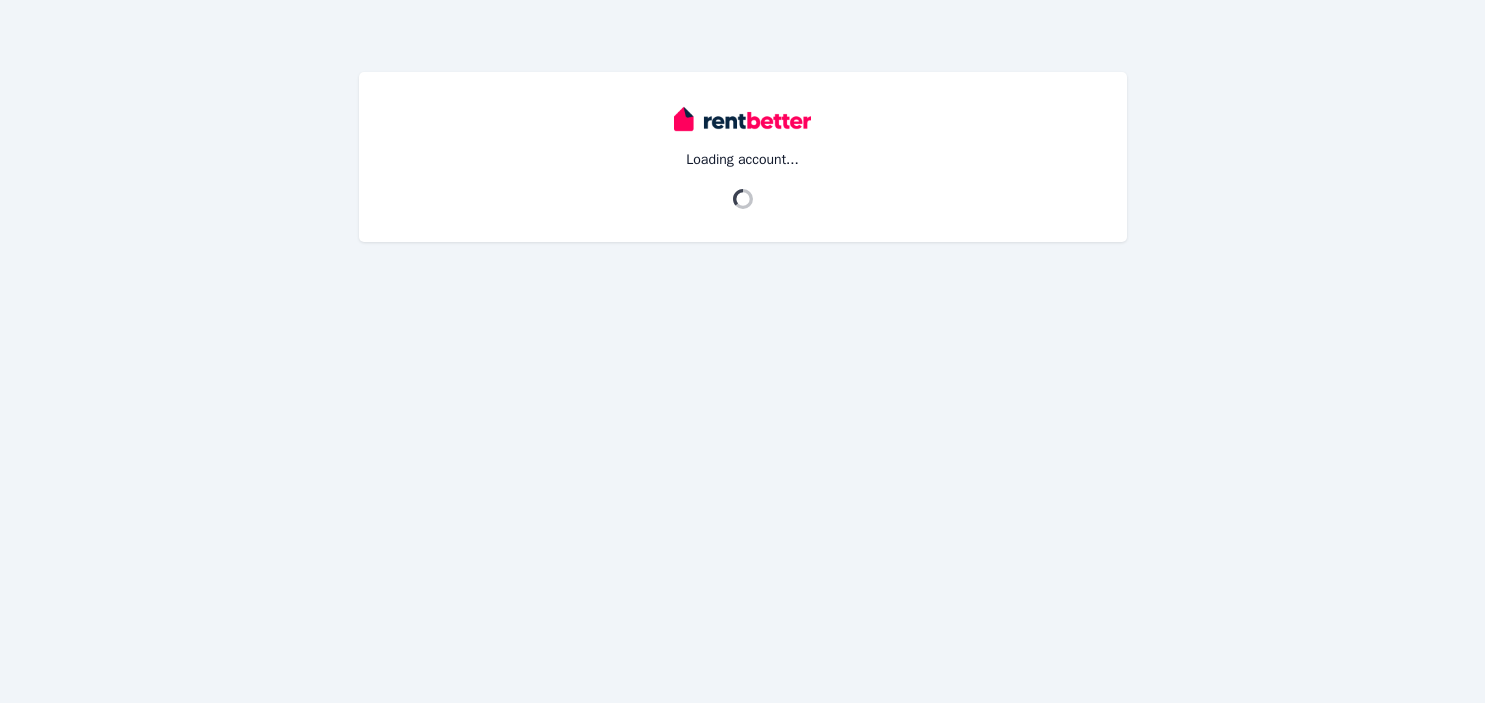 scroll, scrollTop: 0, scrollLeft: 0, axis: both 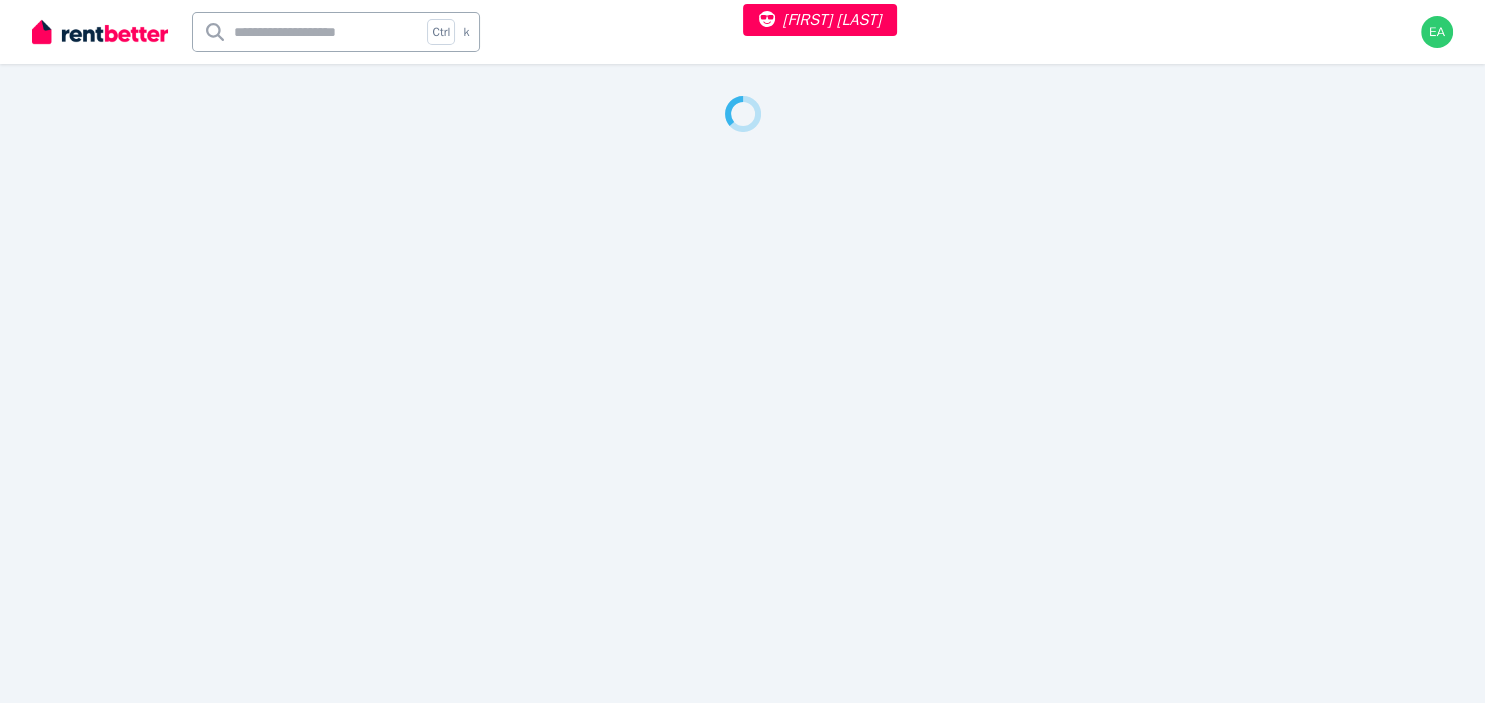 select on "***" 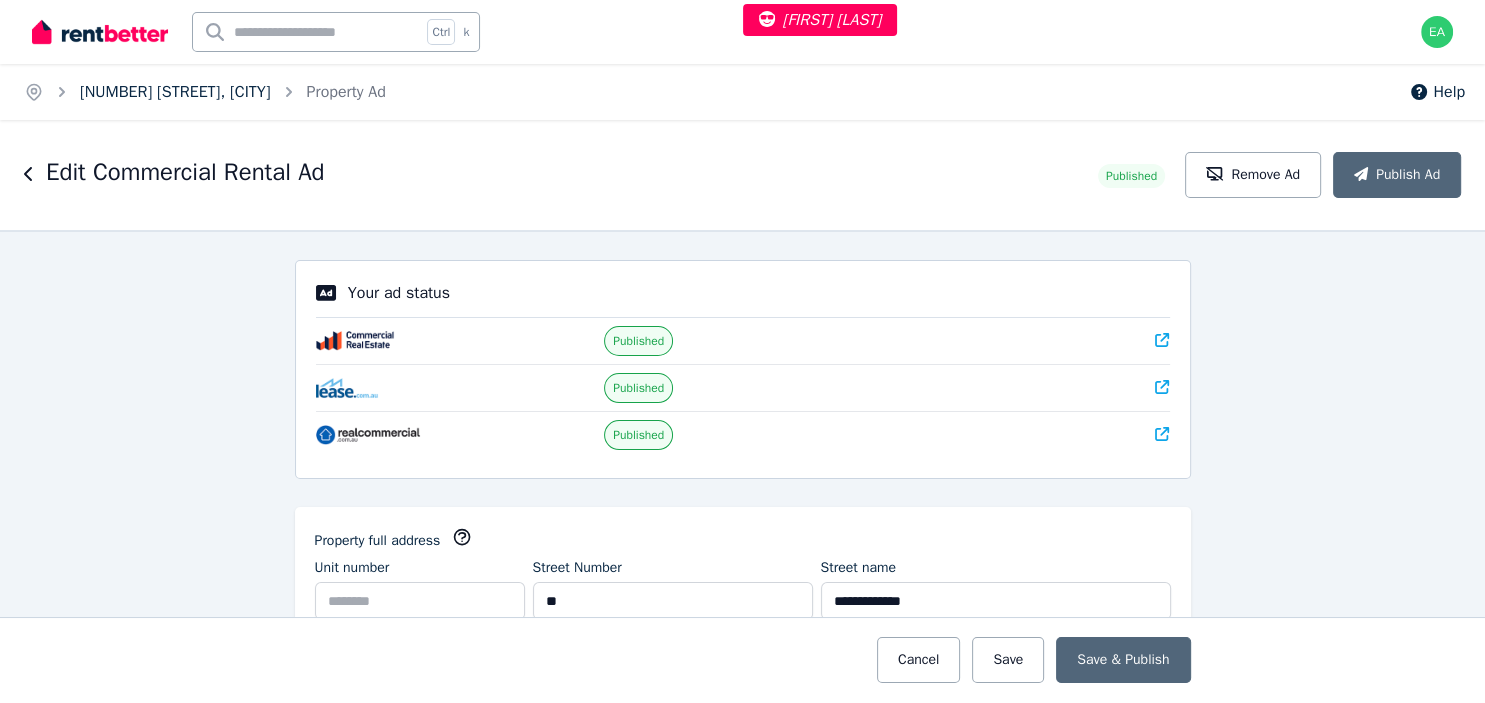 click on "17 Bolton Street, Newcastle" at bounding box center [175, 92] 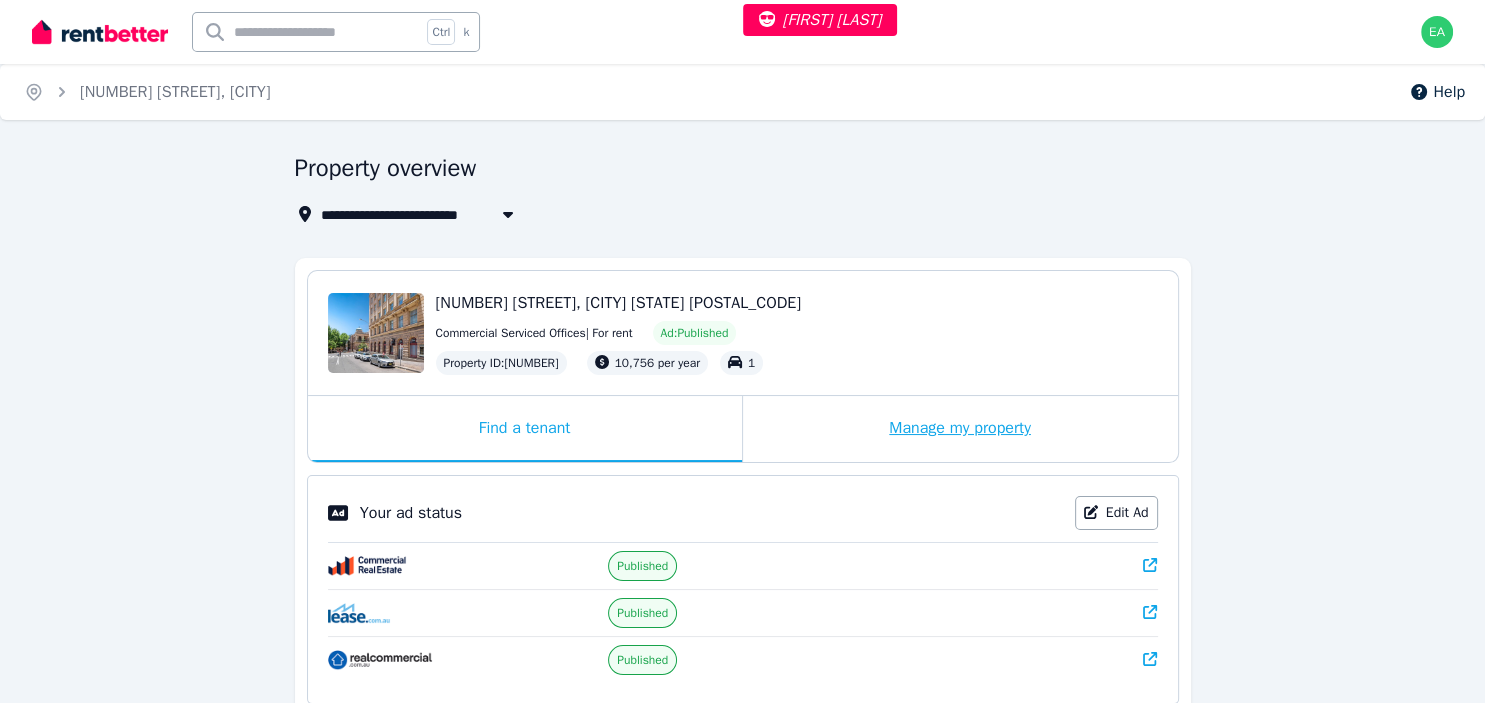 click on "Manage my property" at bounding box center (960, 429) 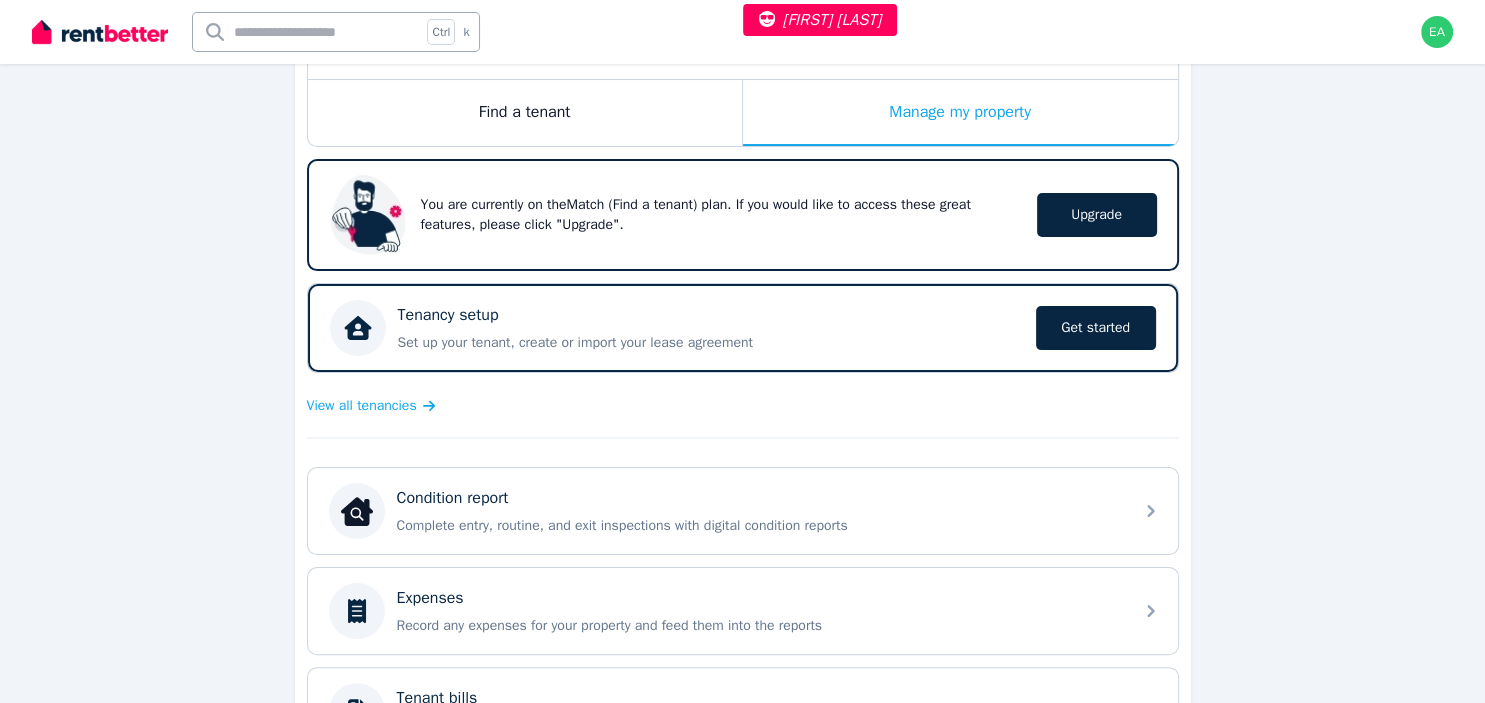 scroll, scrollTop: 422, scrollLeft: 0, axis: vertical 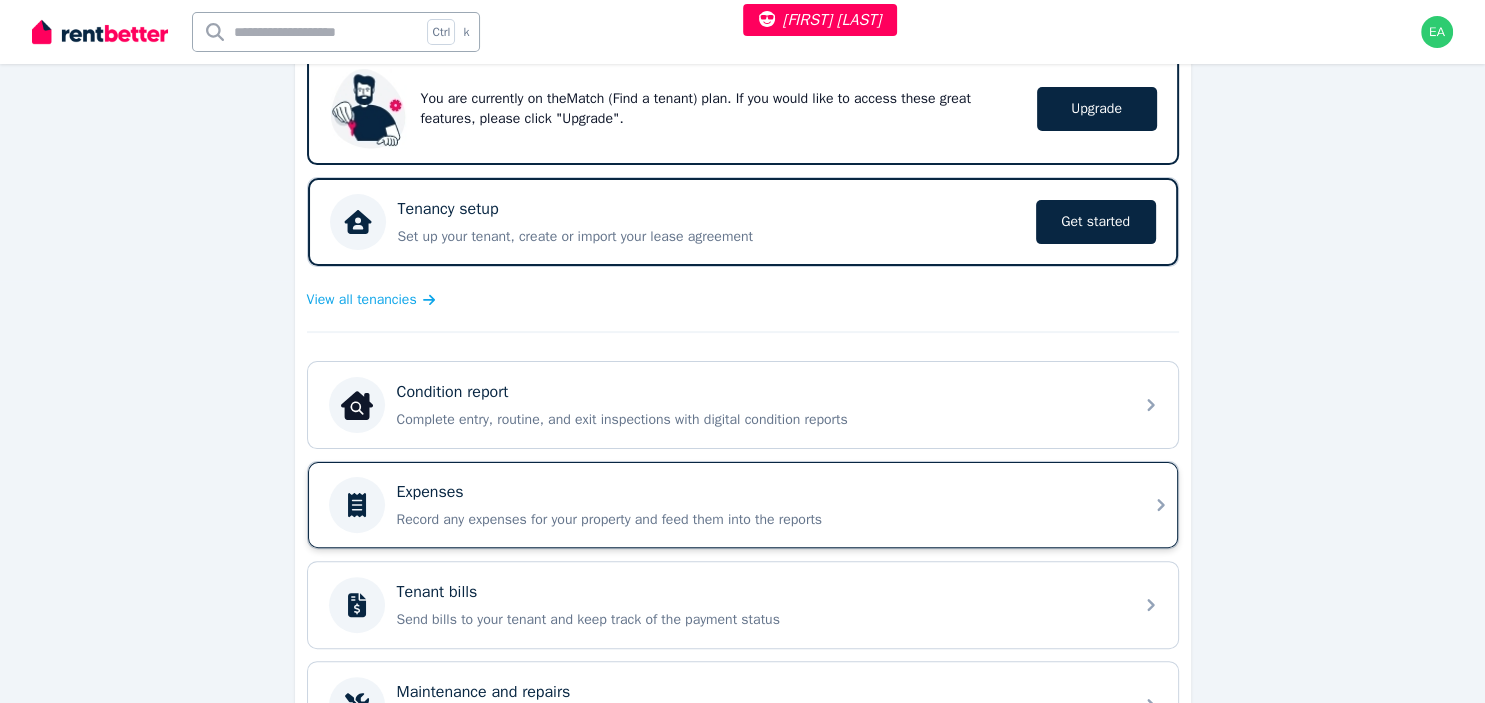 click on "Record any expenses for your property and feed them into the reports" at bounding box center [759, 520] 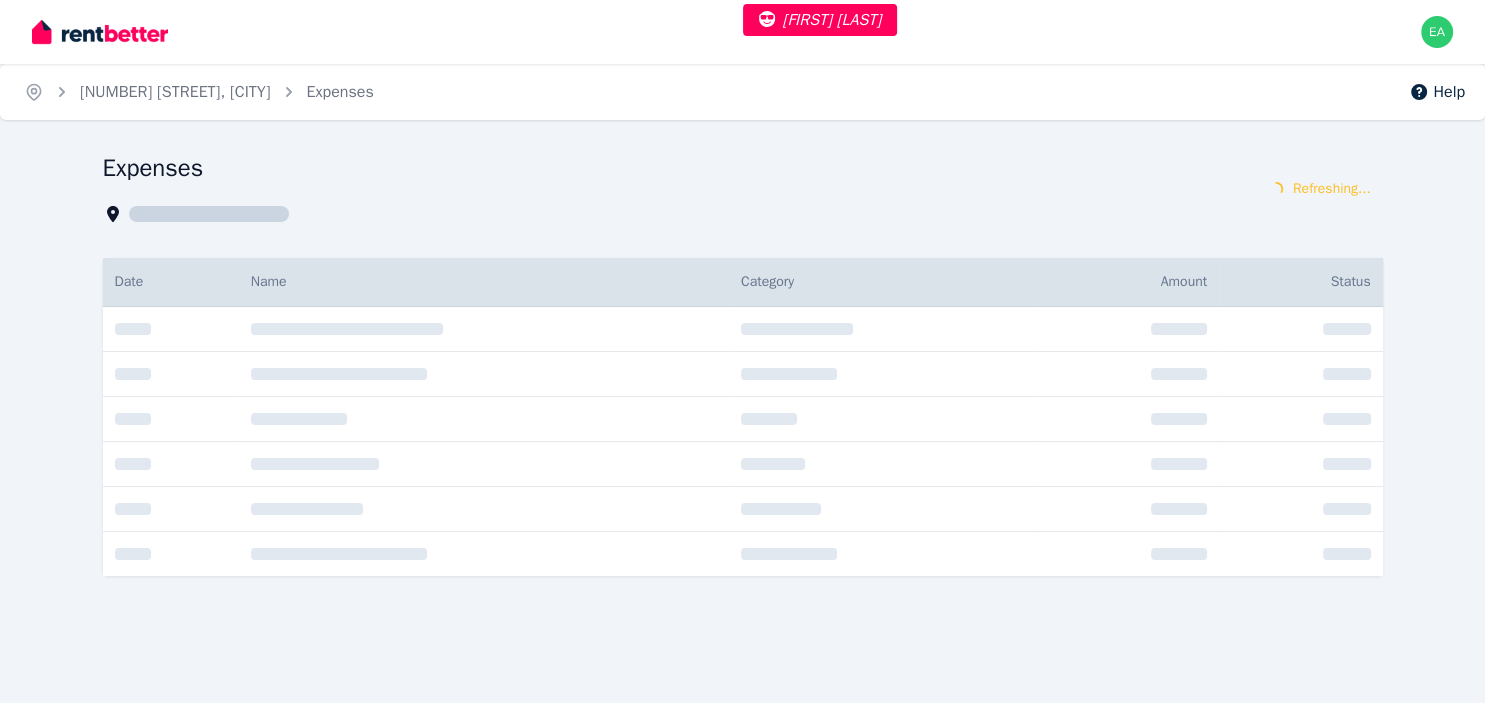 scroll, scrollTop: 0, scrollLeft: 0, axis: both 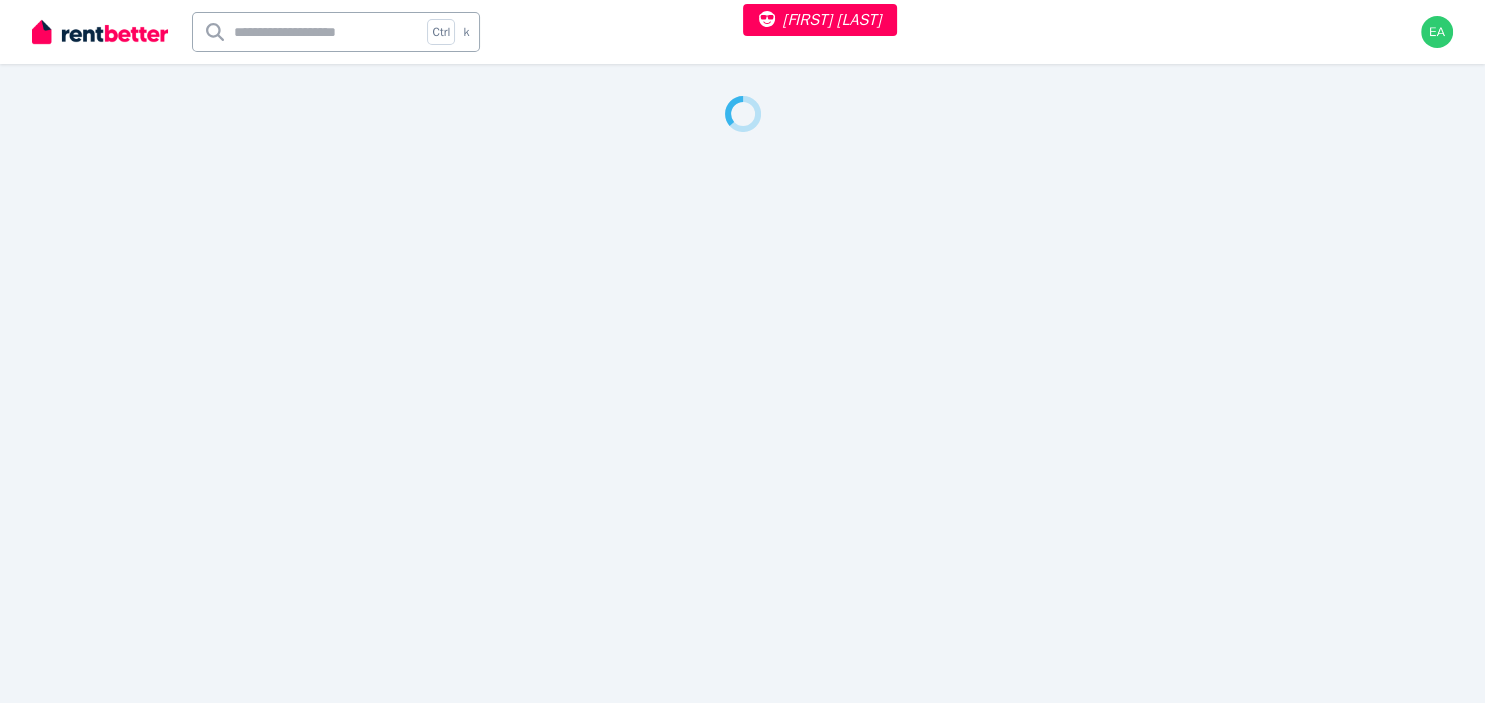 select on "***" 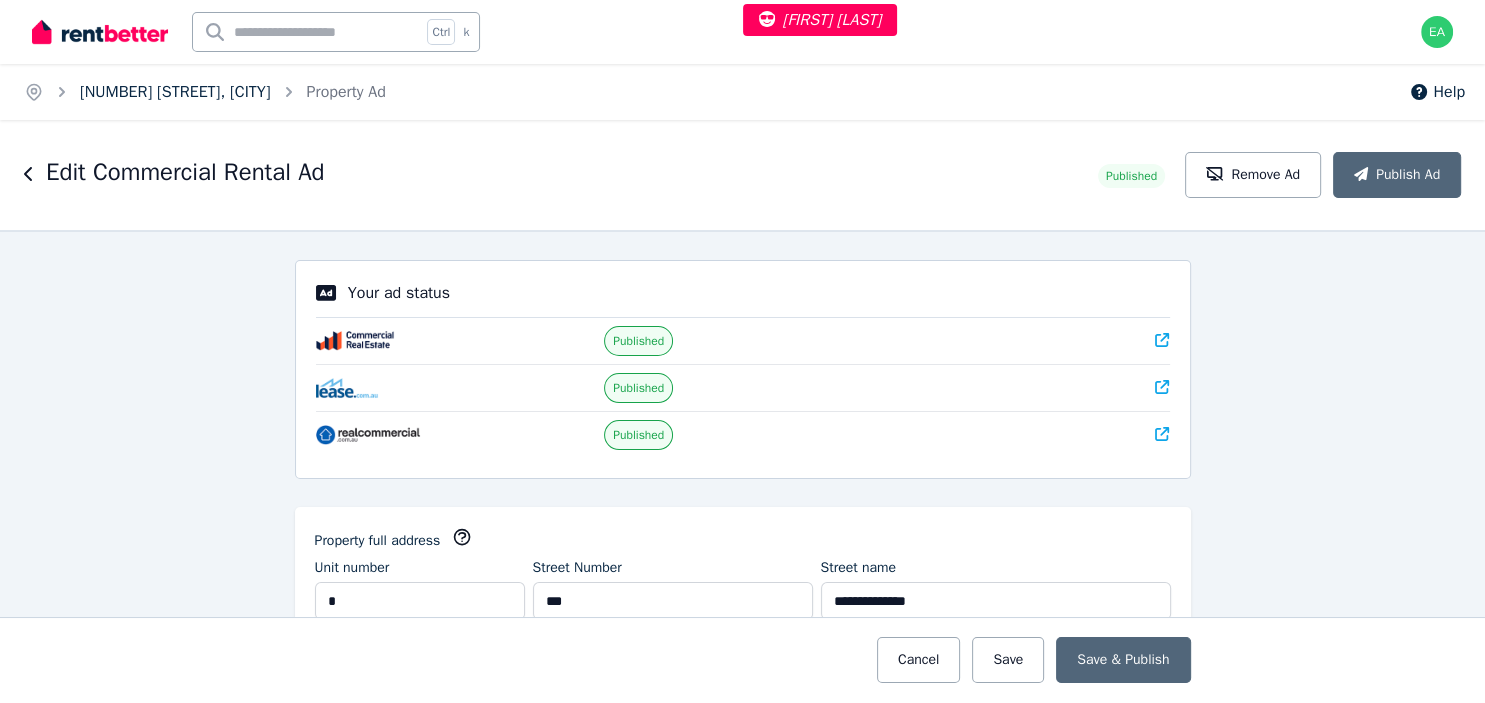 click on "1/271 William Street, Melbourne" at bounding box center (175, 92) 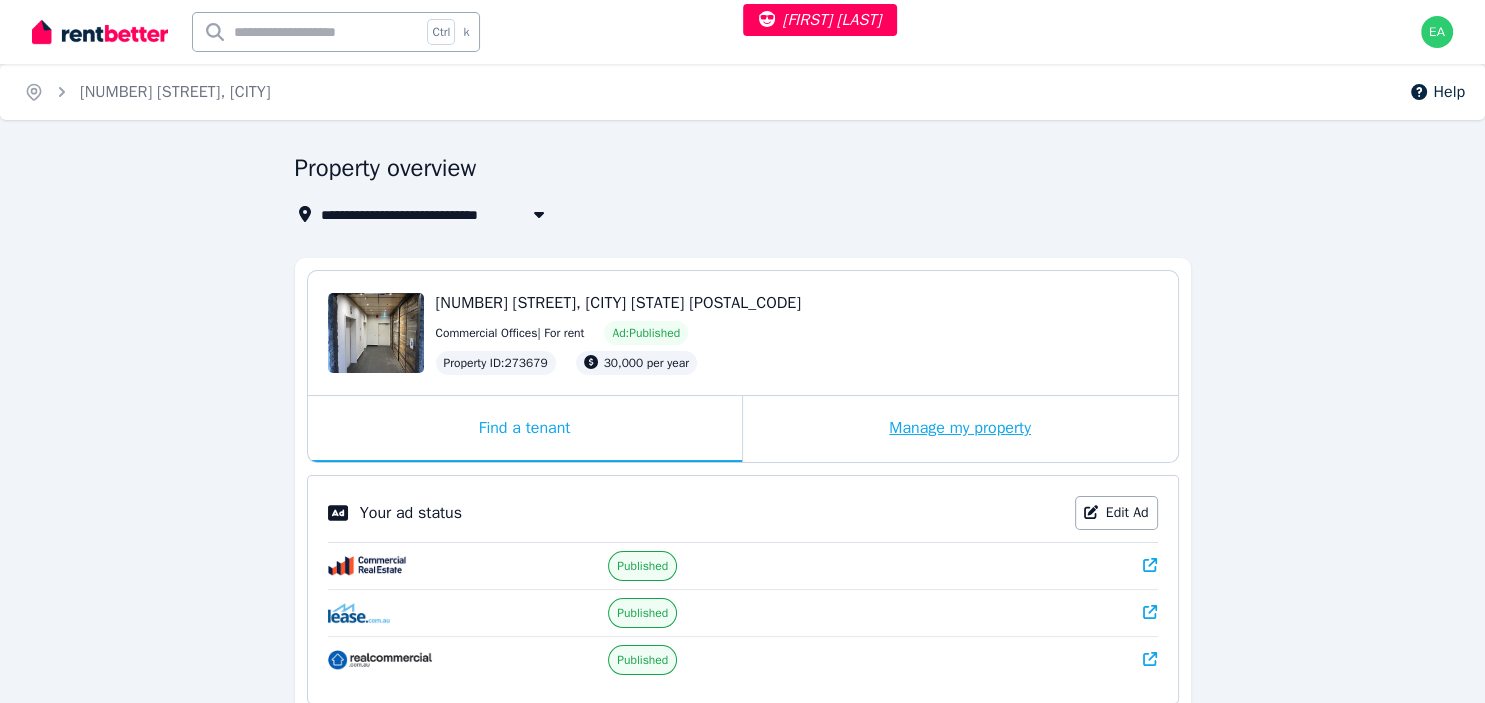click on "Manage my property" at bounding box center (960, 429) 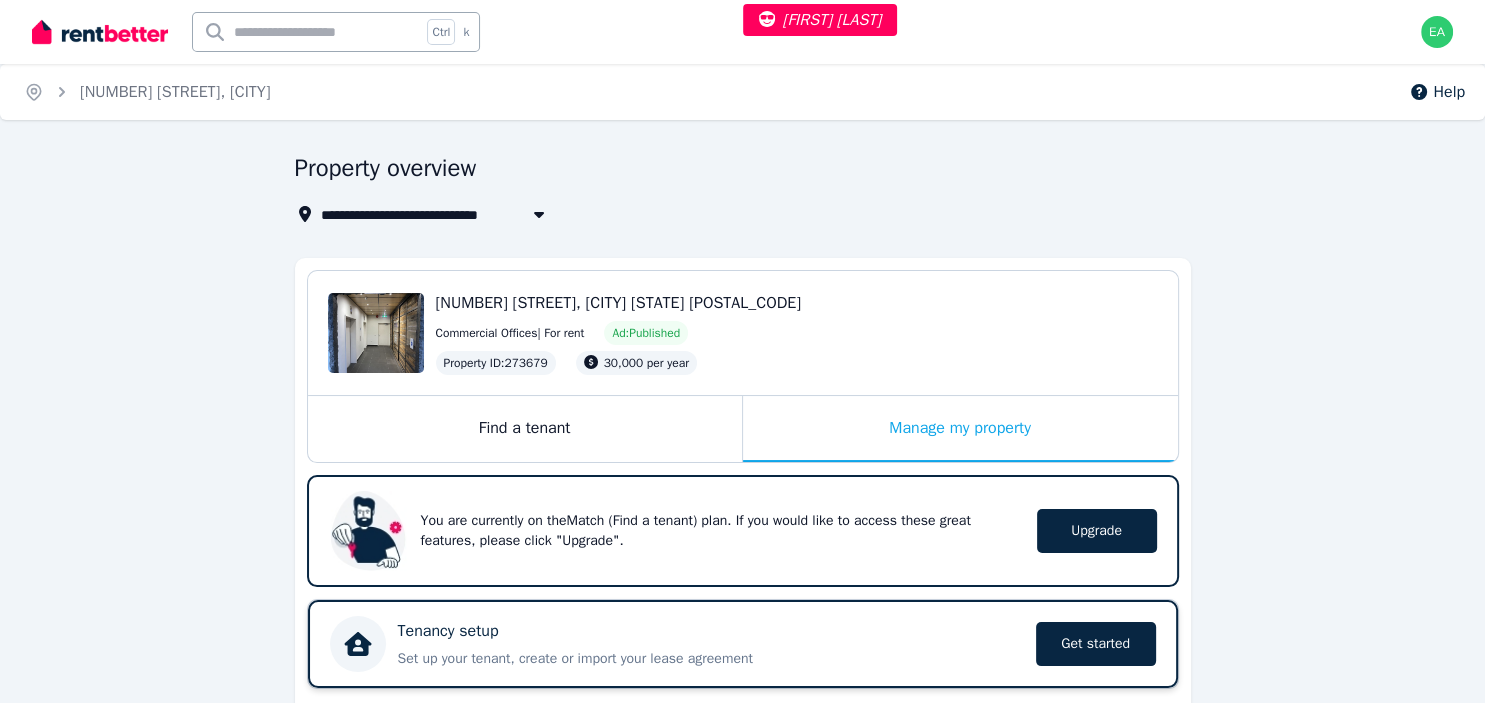 scroll, scrollTop: 633, scrollLeft: 0, axis: vertical 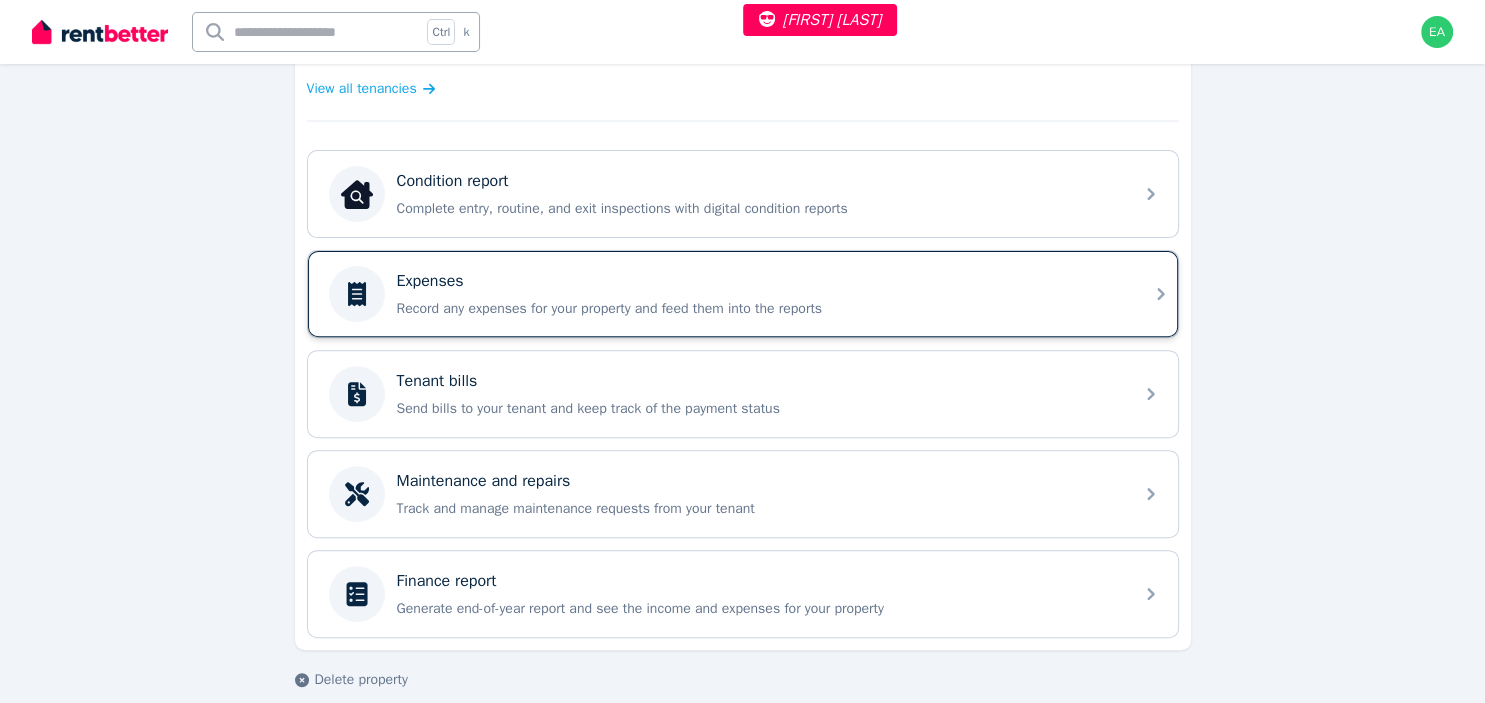 click on "Record any expenses for your property and feed them into the reports" at bounding box center (759, 309) 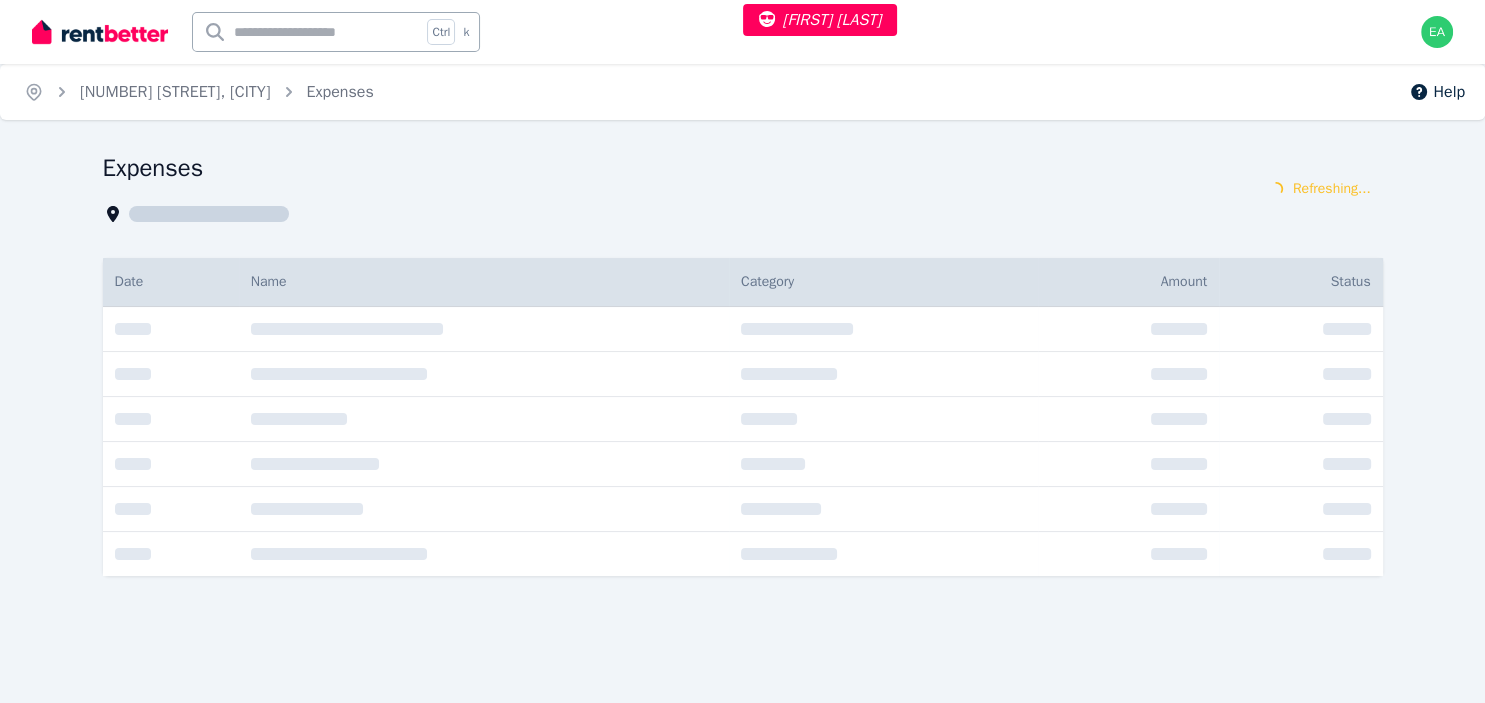 scroll, scrollTop: 0, scrollLeft: 0, axis: both 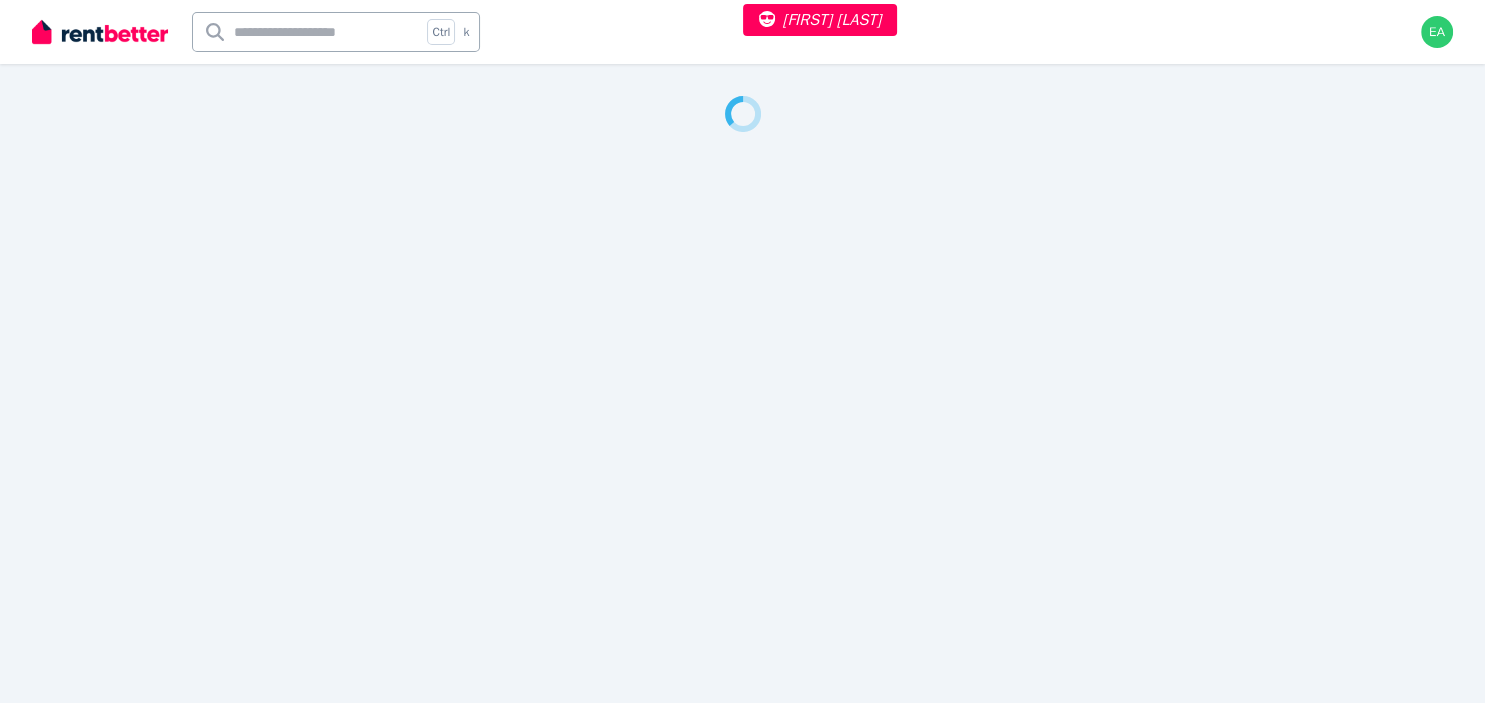 select on "***" 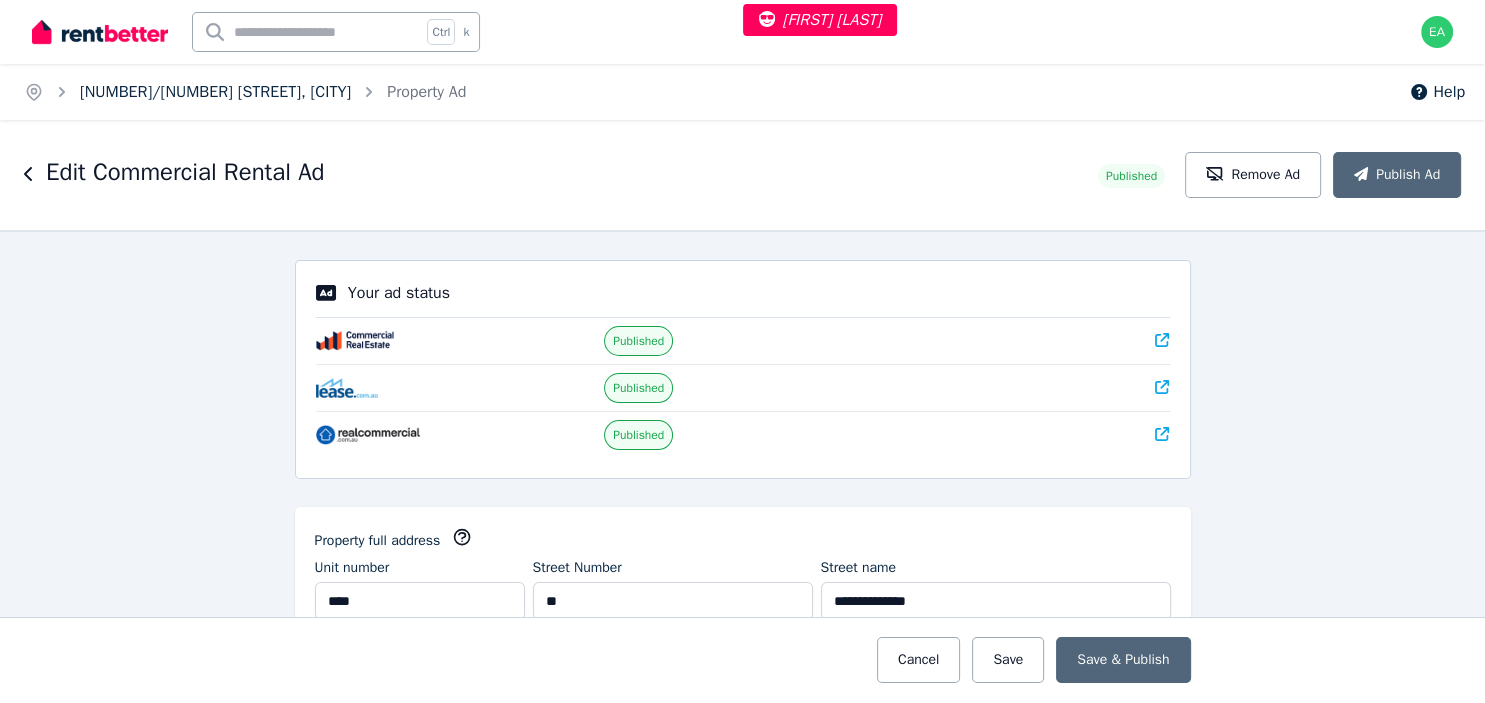 click on "1306/56 Scarborough St, Southport" at bounding box center [215, 92] 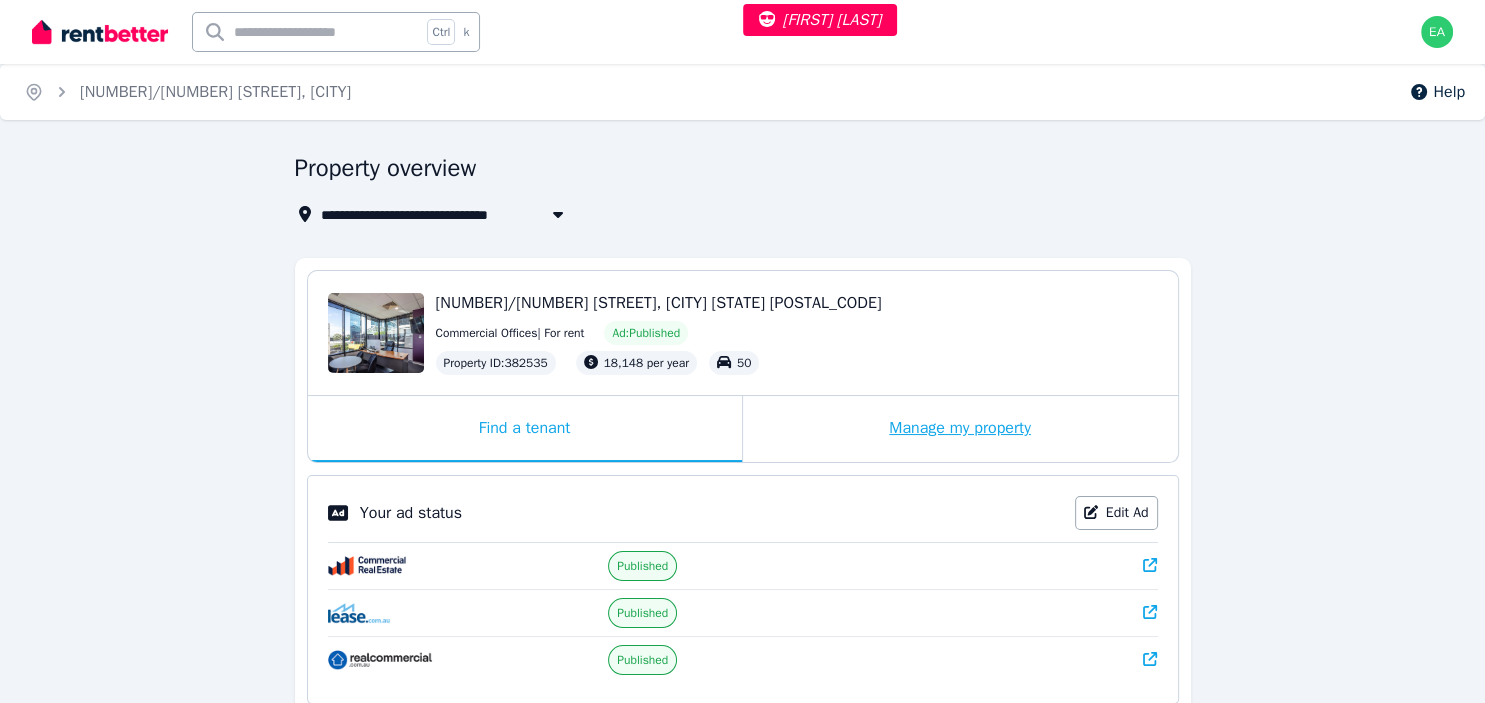 click on "Manage my property" at bounding box center (960, 429) 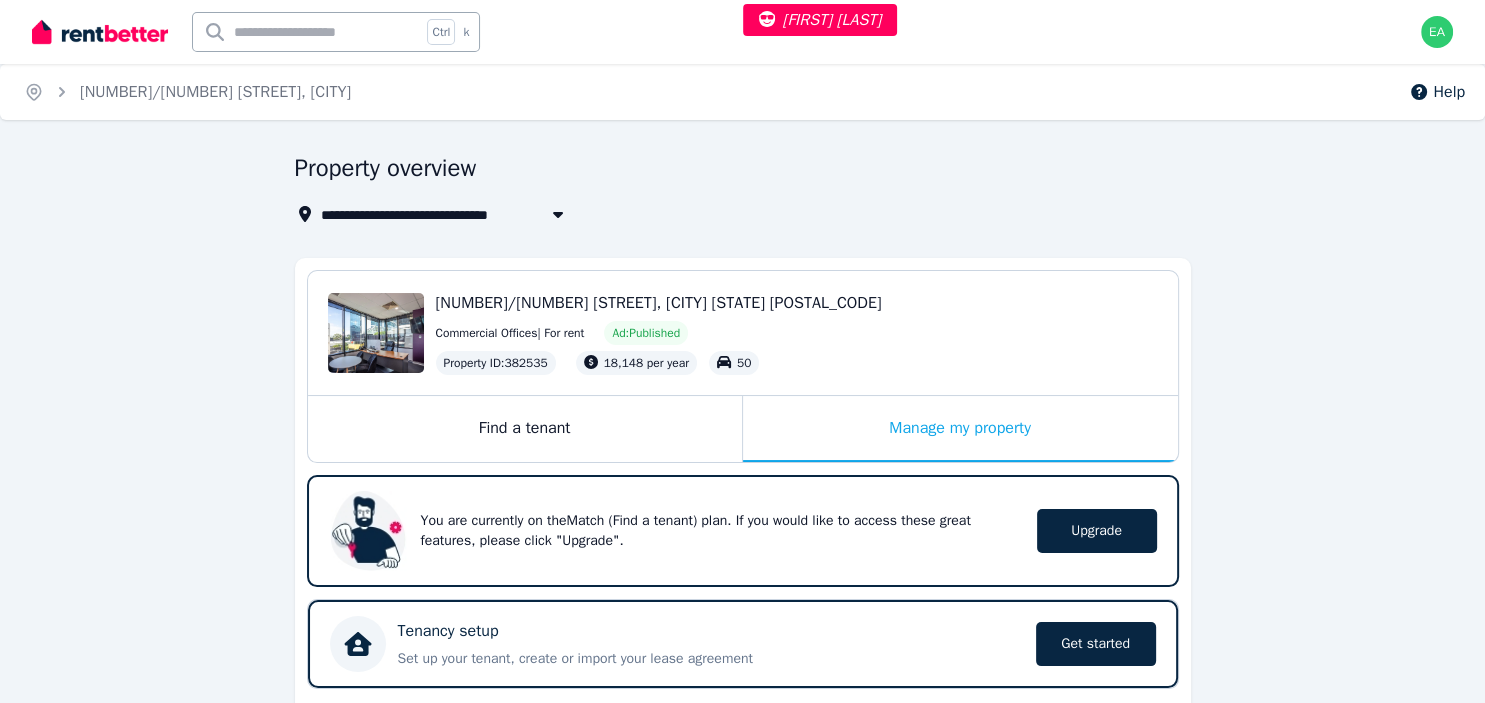 scroll, scrollTop: 422, scrollLeft: 0, axis: vertical 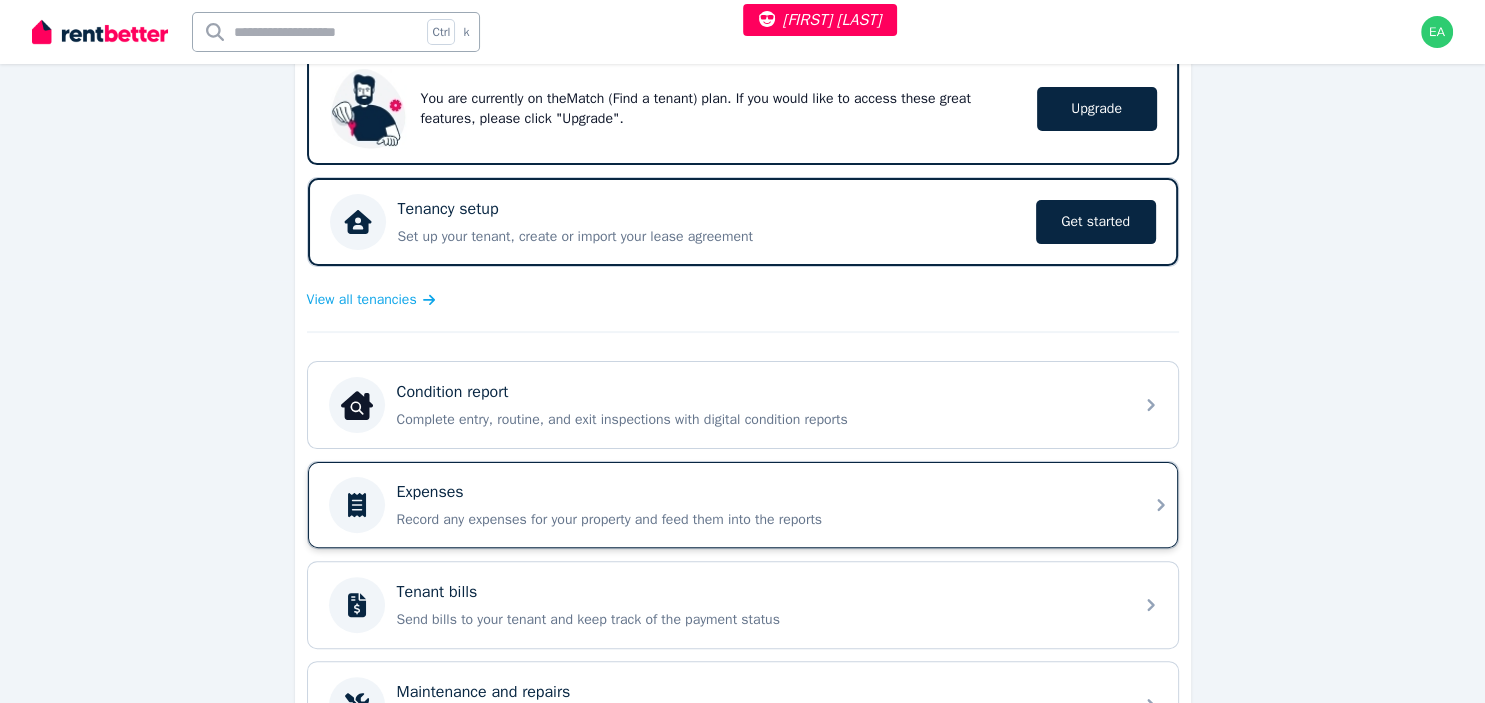 click on "Record any expenses for your property and feed them into the reports" at bounding box center [759, 520] 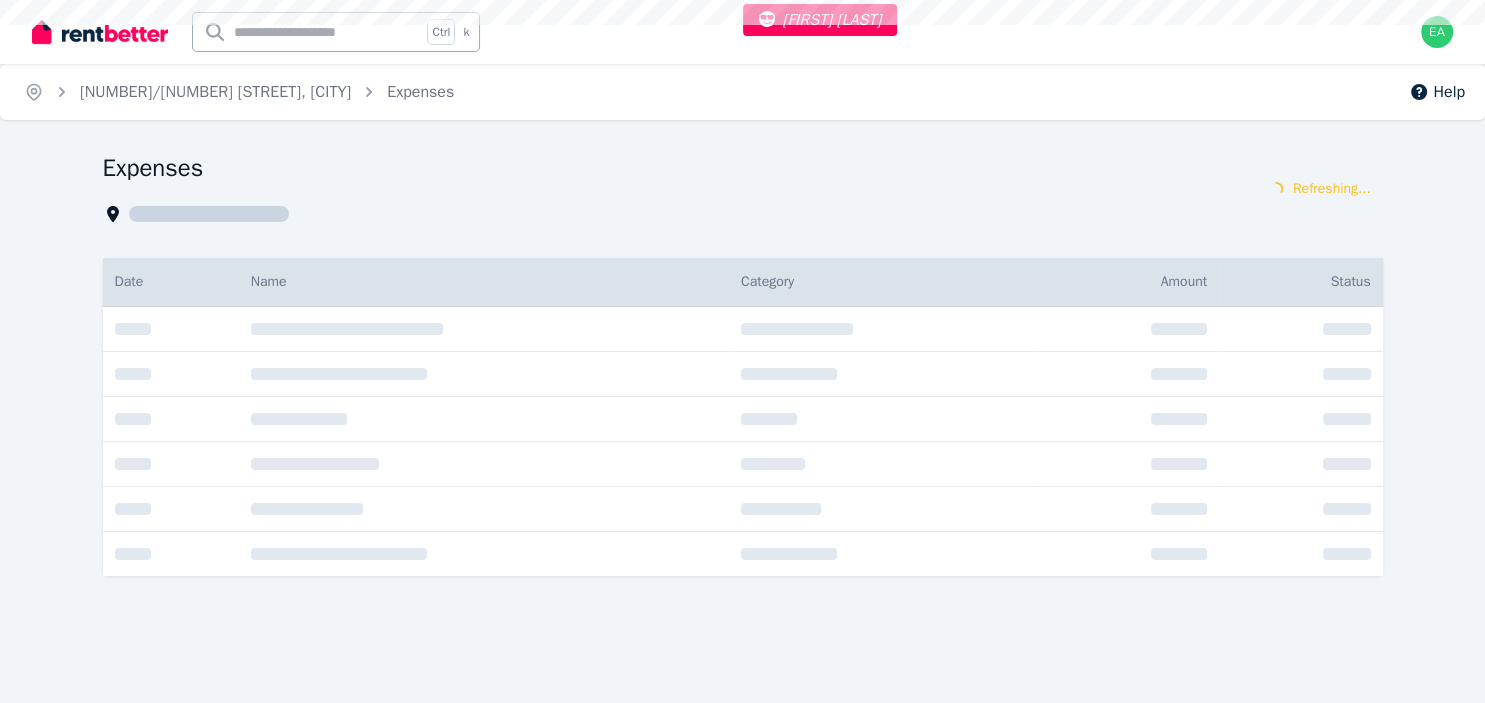scroll, scrollTop: 0, scrollLeft: 0, axis: both 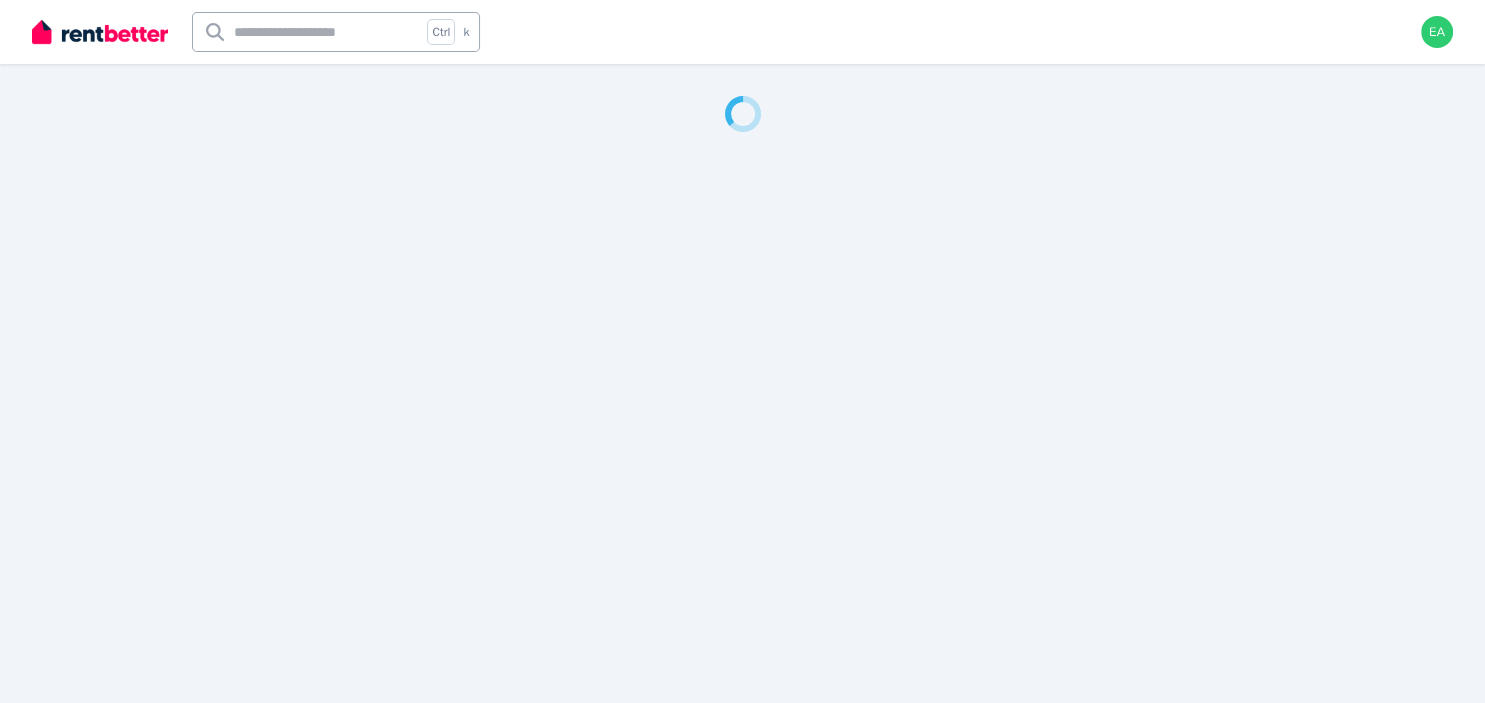 select on "***" 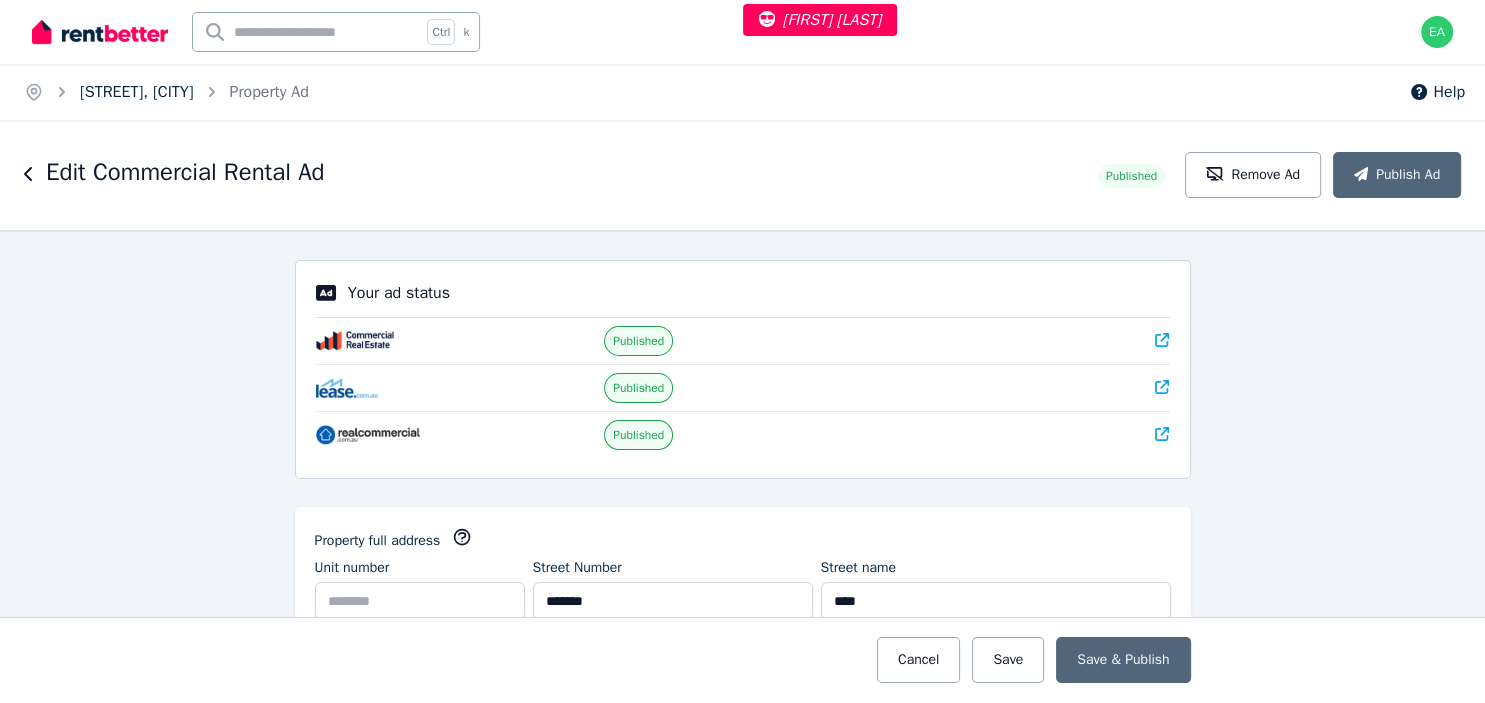 click on "[STREET], [CITY]" at bounding box center (137, 92) 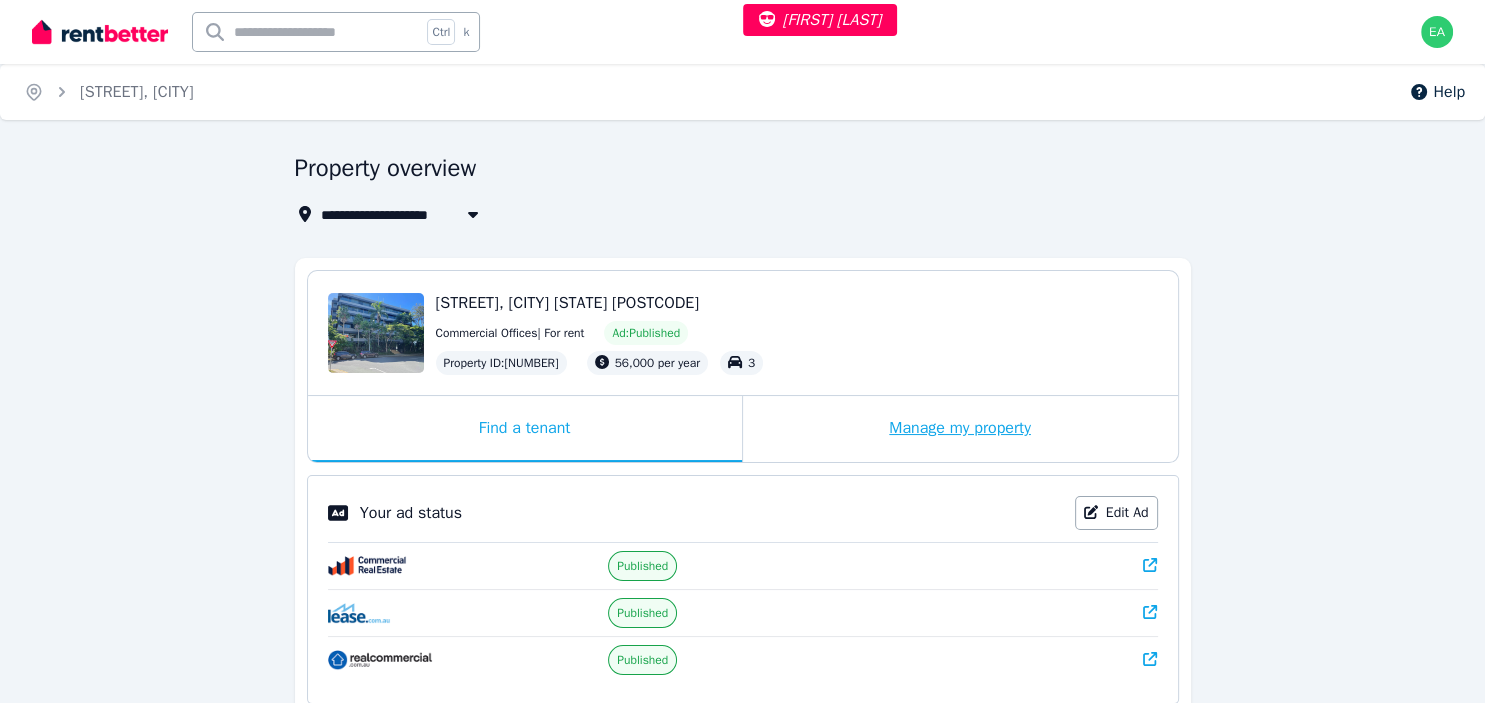 click on "Manage my property" at bounding box center [960, 429] 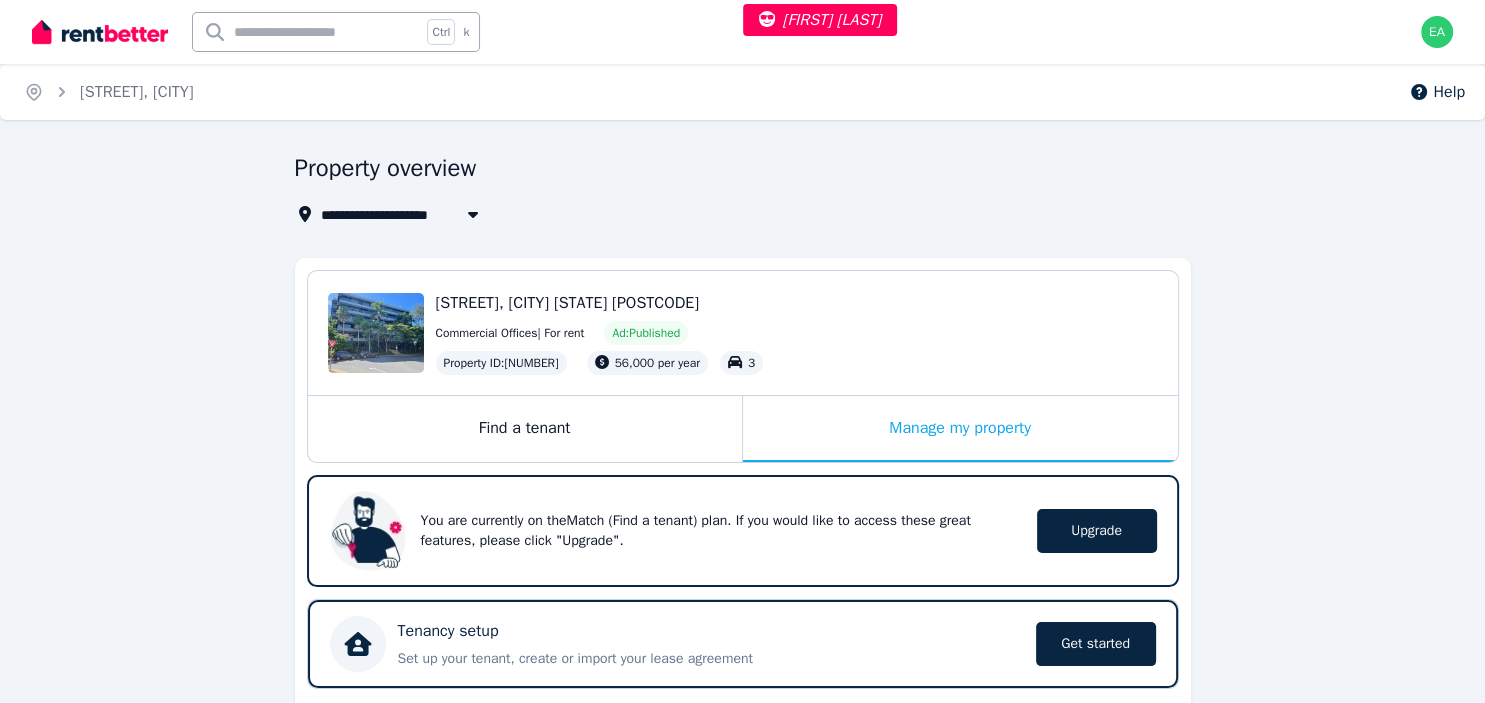 scroll, scrollTop: 528, scrollLeft: 0, axis: vertical 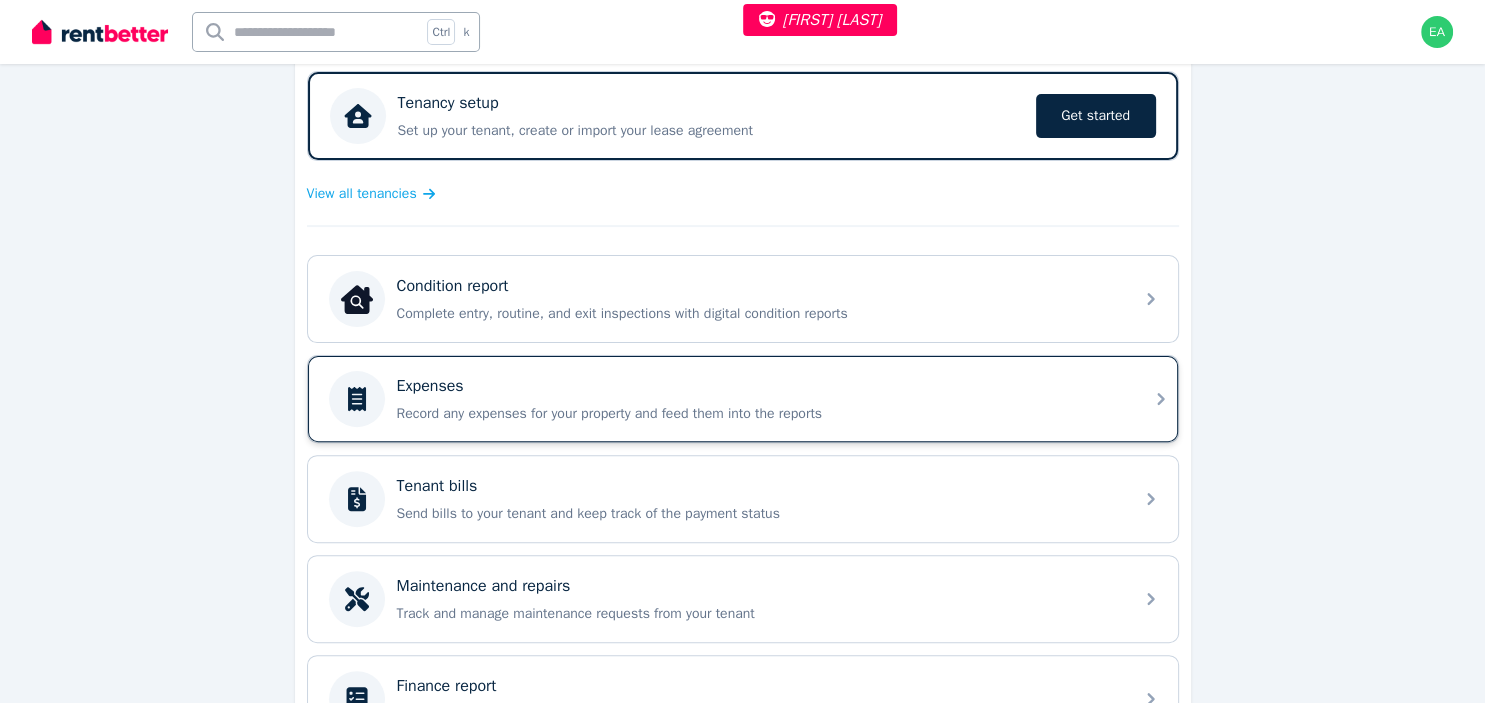 click on "Record any expenses for your property and feed them into the reports" at bounding box center [759, 414] 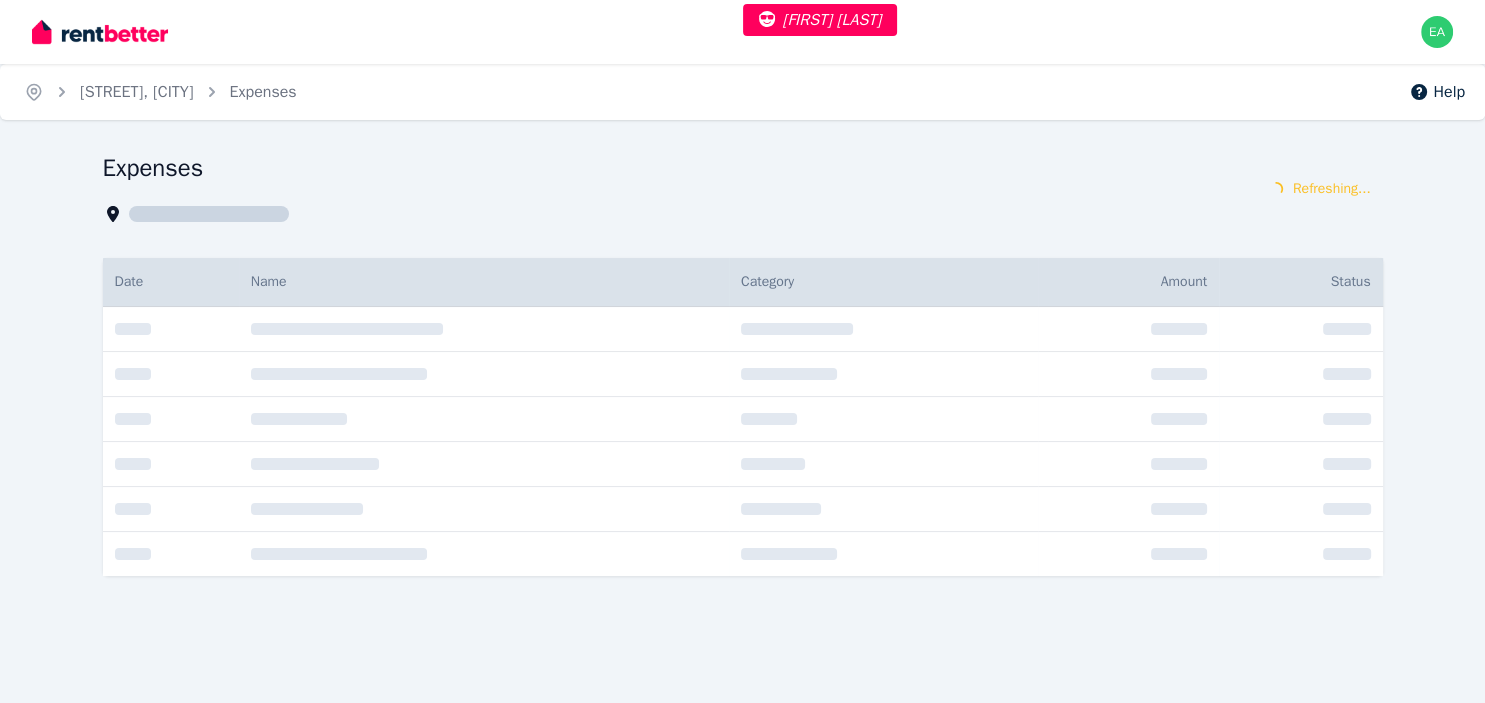 scroll, scrollTop: 0, scrollLeft: 0, axis: both 